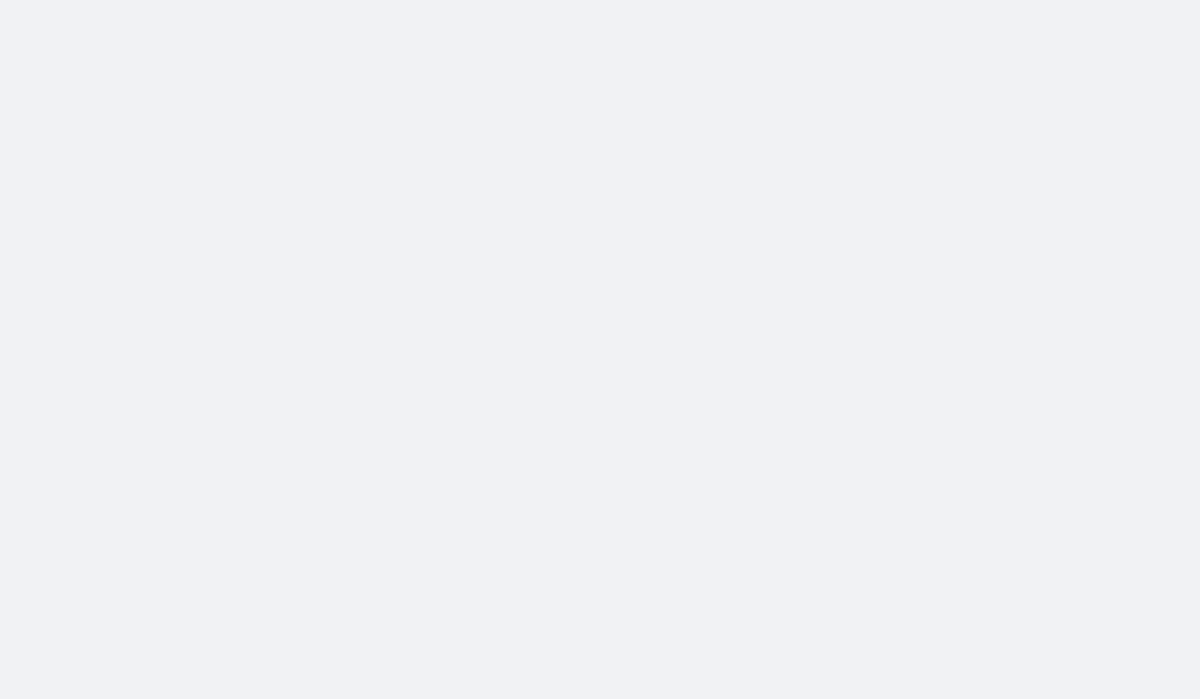 scroll, scrollTop: 0, scrollLeft: 0, axis: both 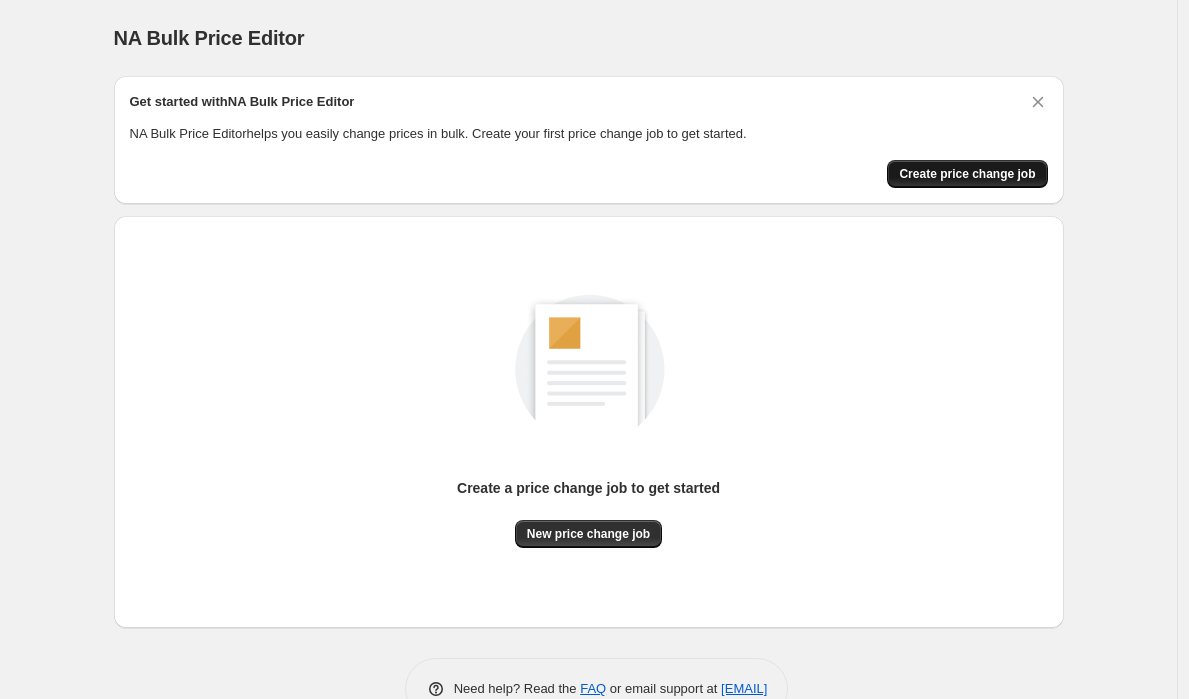 click on "Create price change job" at bounding box center (967, 174) 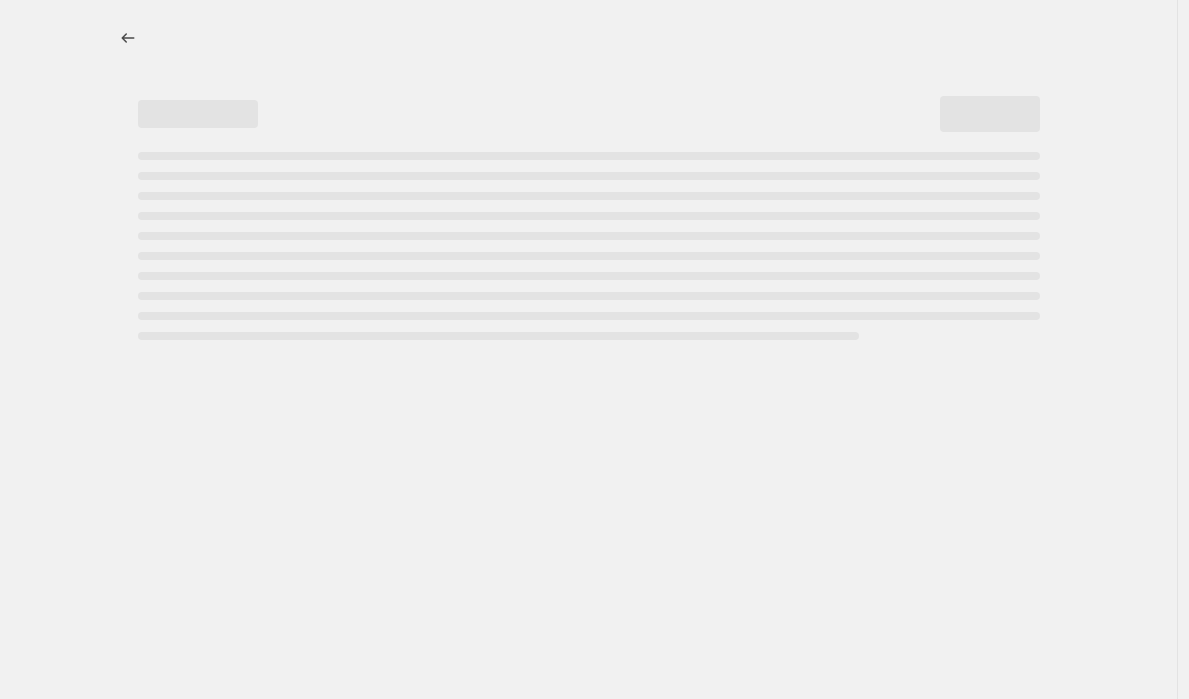 select on "percentage" 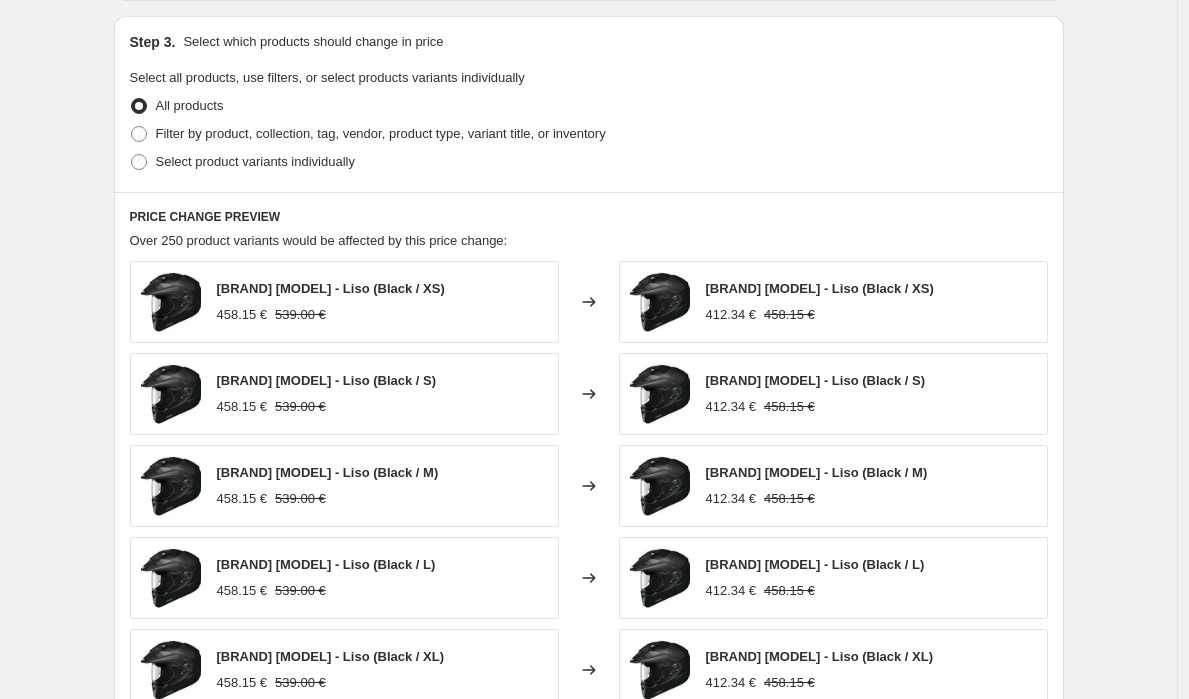 scroll, scrollTop: 0, scrollLeft: 0, axis: both 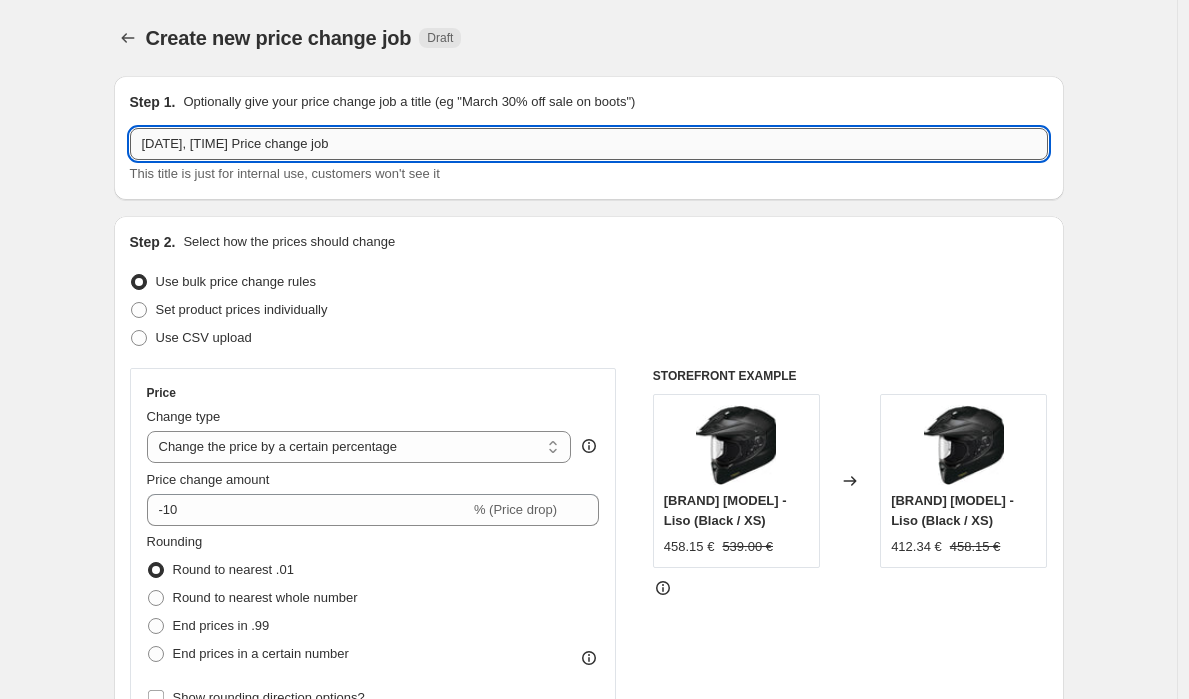 click on "[DATE], [TIME] Price change job" at bounding box center (589, 144) 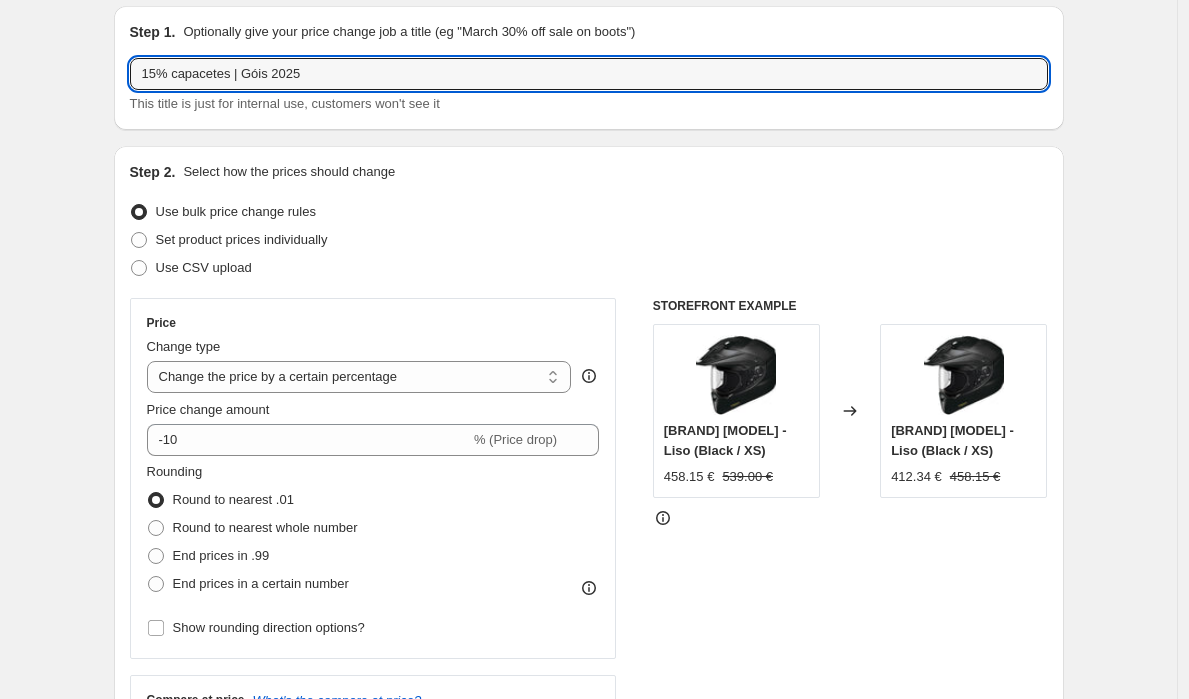 scroll, scrollTop: 71, scrollLeft: 0, axis: vertical 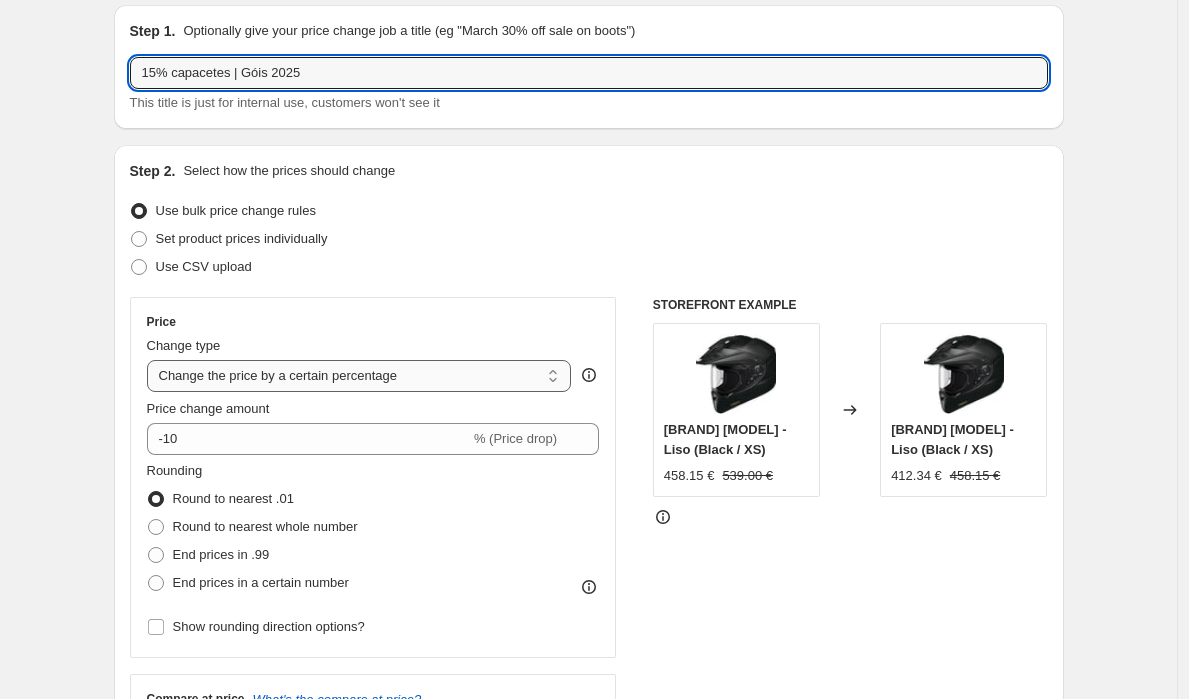 type on "15% capacetes | Góis 2025" 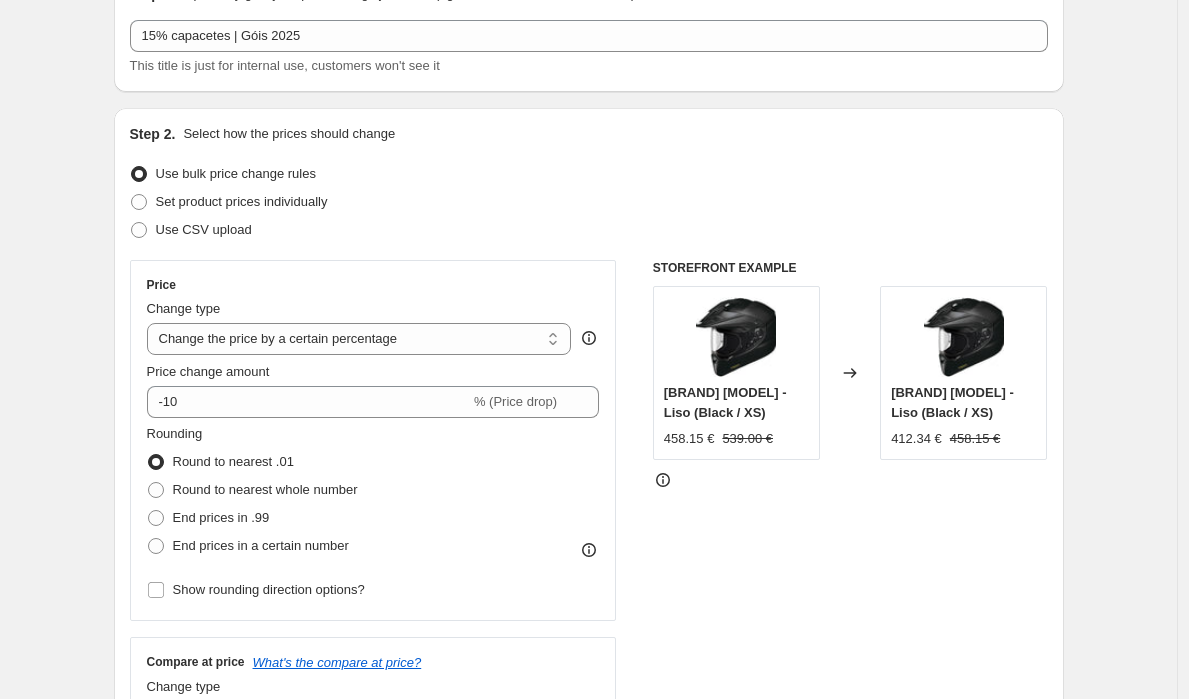 scroll, scrollTop: 108, scrollLeft: 0, axis: vertical 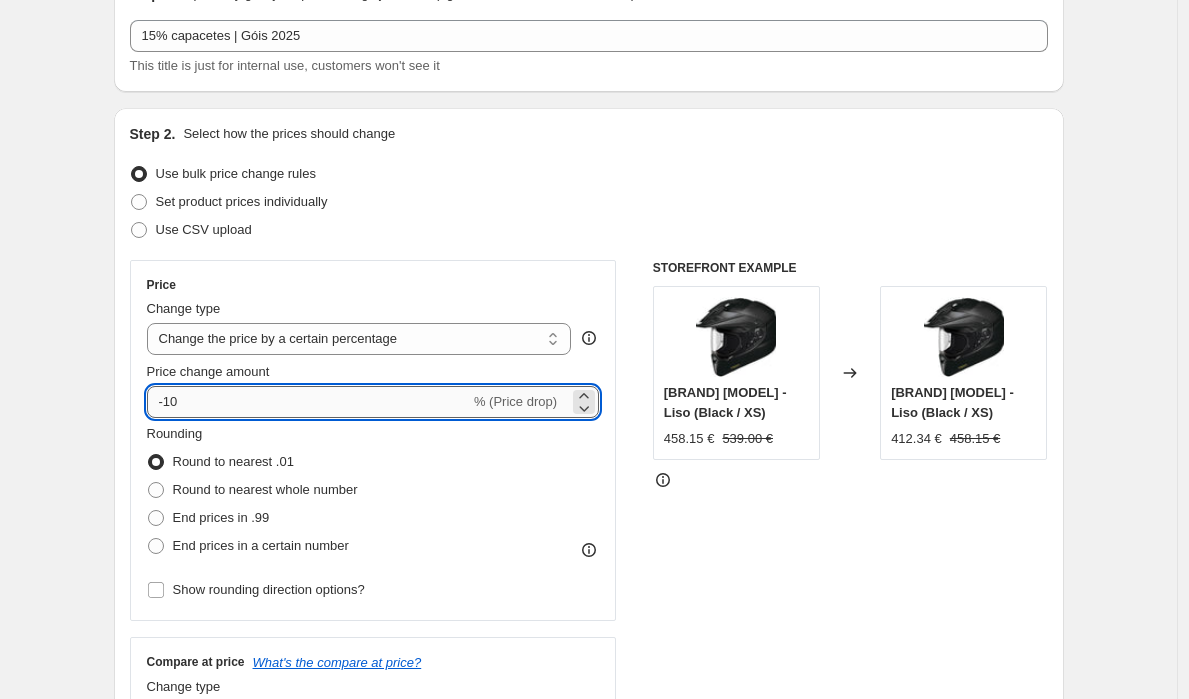 click on "-10" at bounding box center (308, 402) 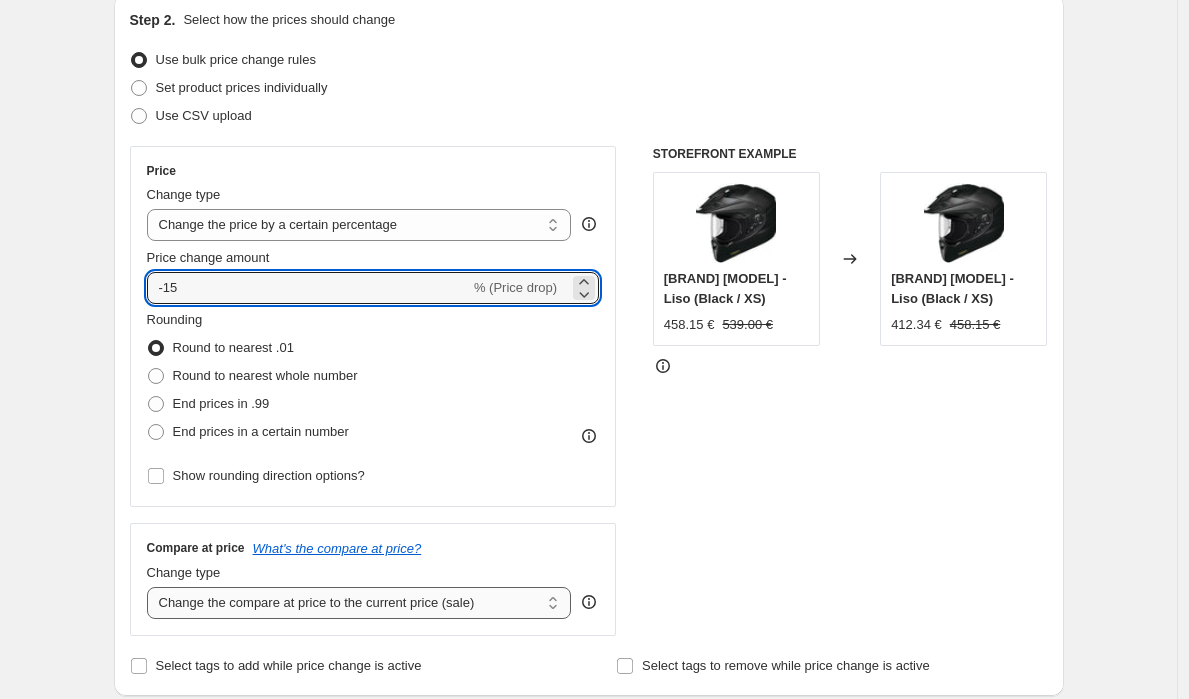 scroll, scrollTop: 223, scrollLeft: 0, axis: vertical 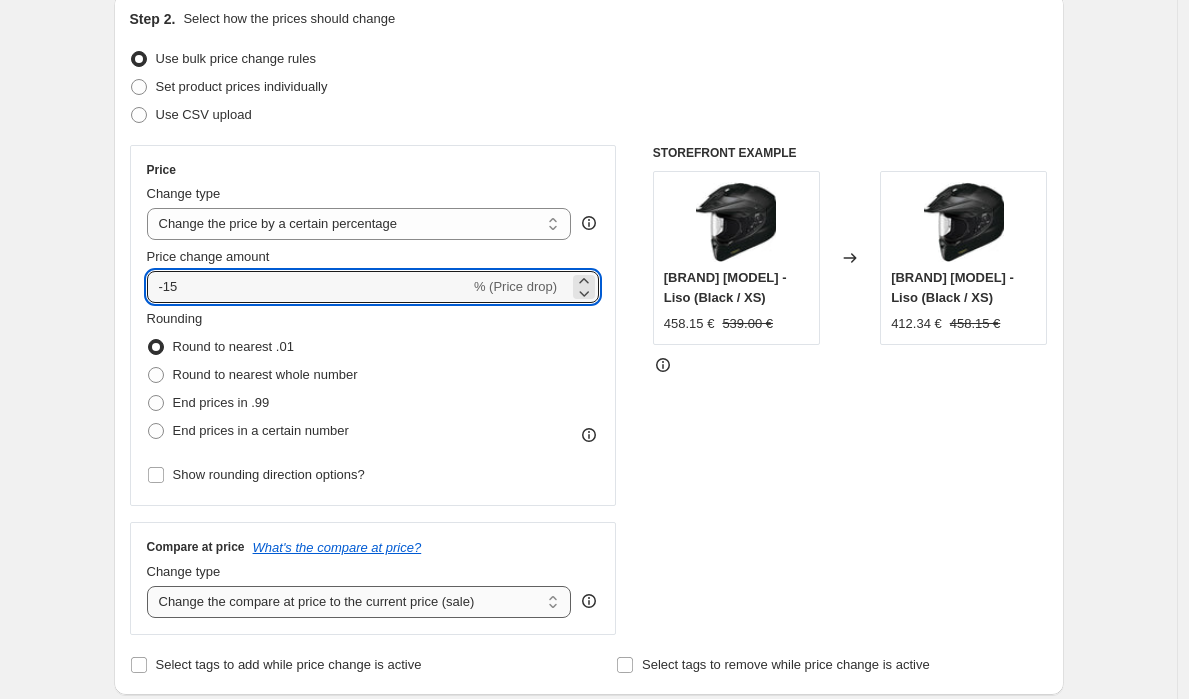 type on "-15" 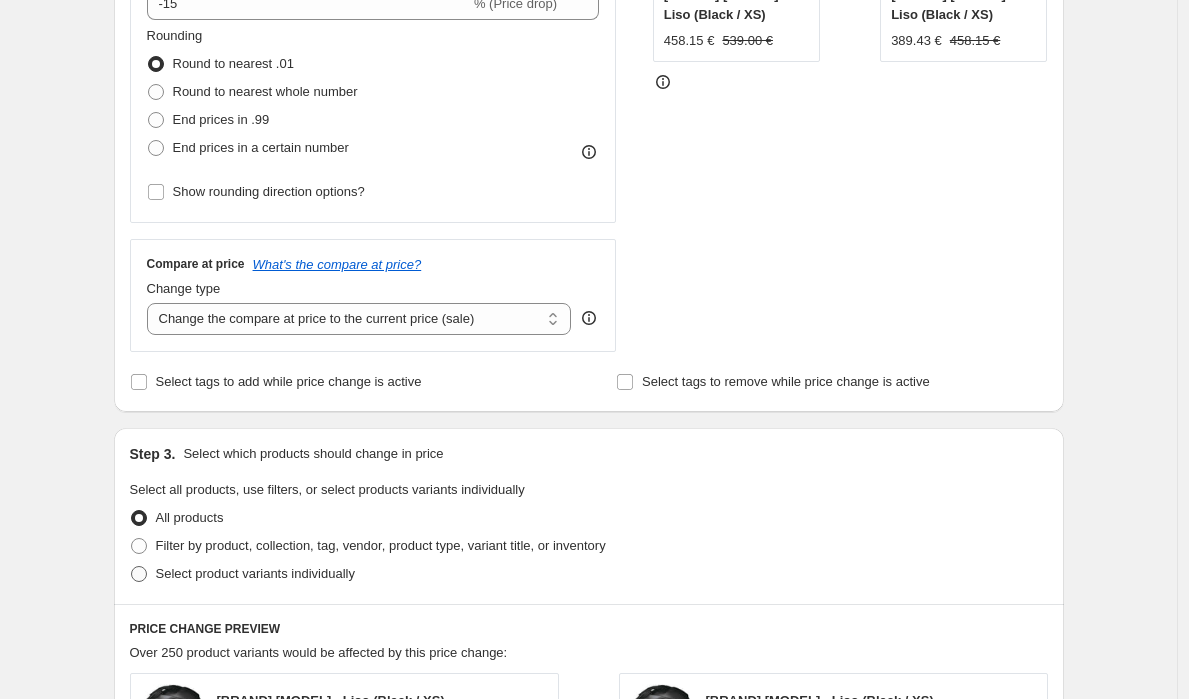 scroll, scrollTop: 506, scrollLeft: 0, axis: vertical 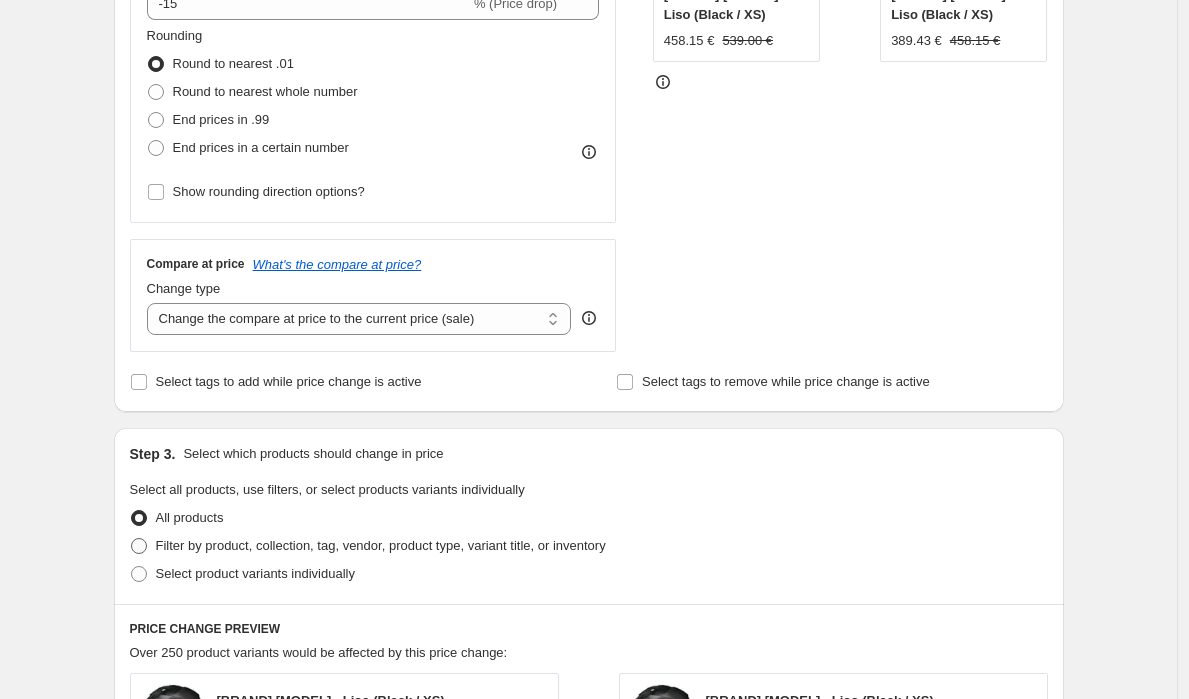 click on "Filter by product, collection, tag, vendor, product type, variant title, or inventory" at bounding box center [381, 545] 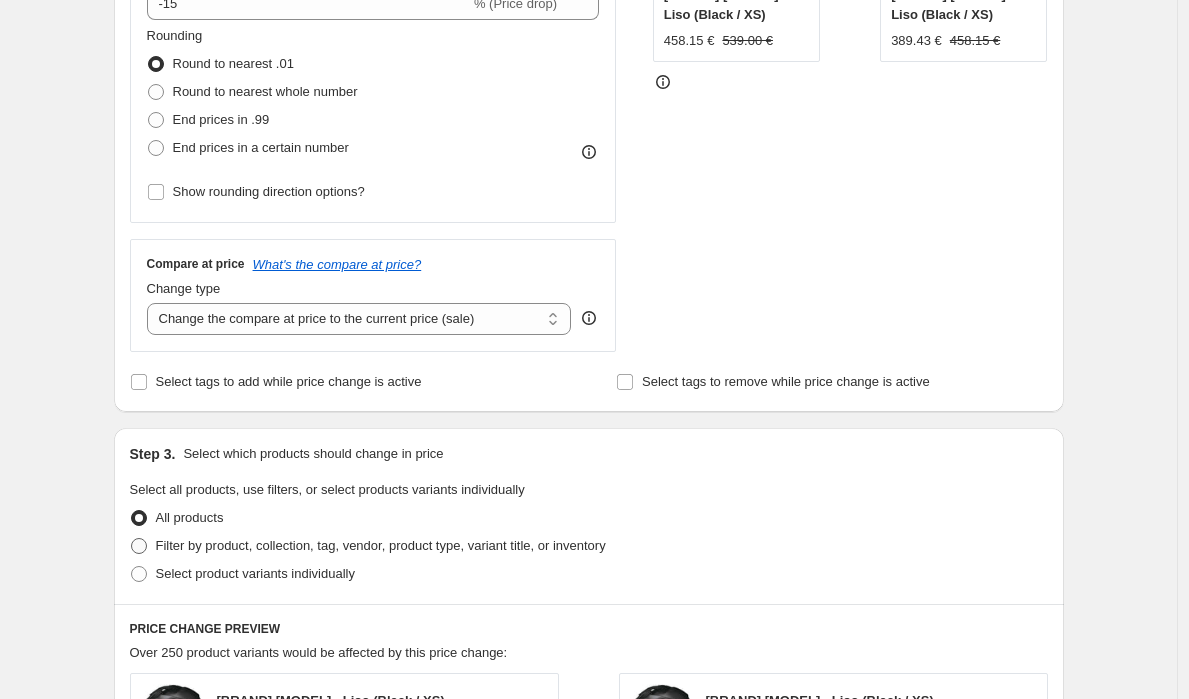 radio on "true" 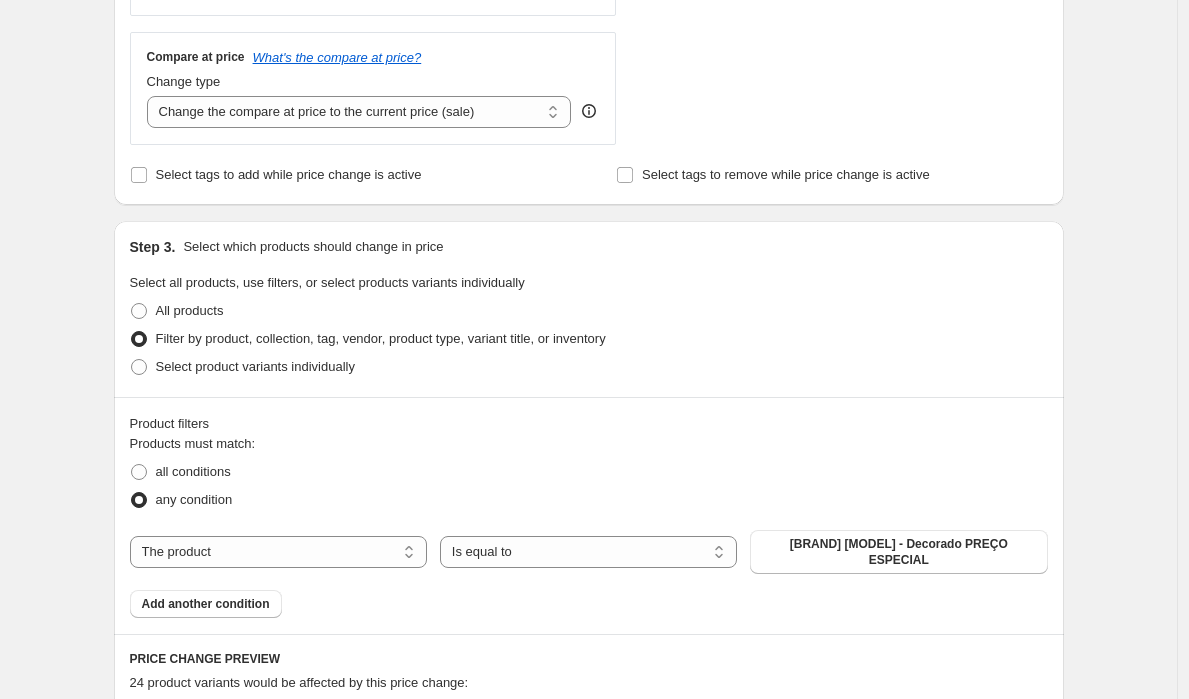 scroll, scrollTop: 752, scrollLeft: 0, axis: vertical 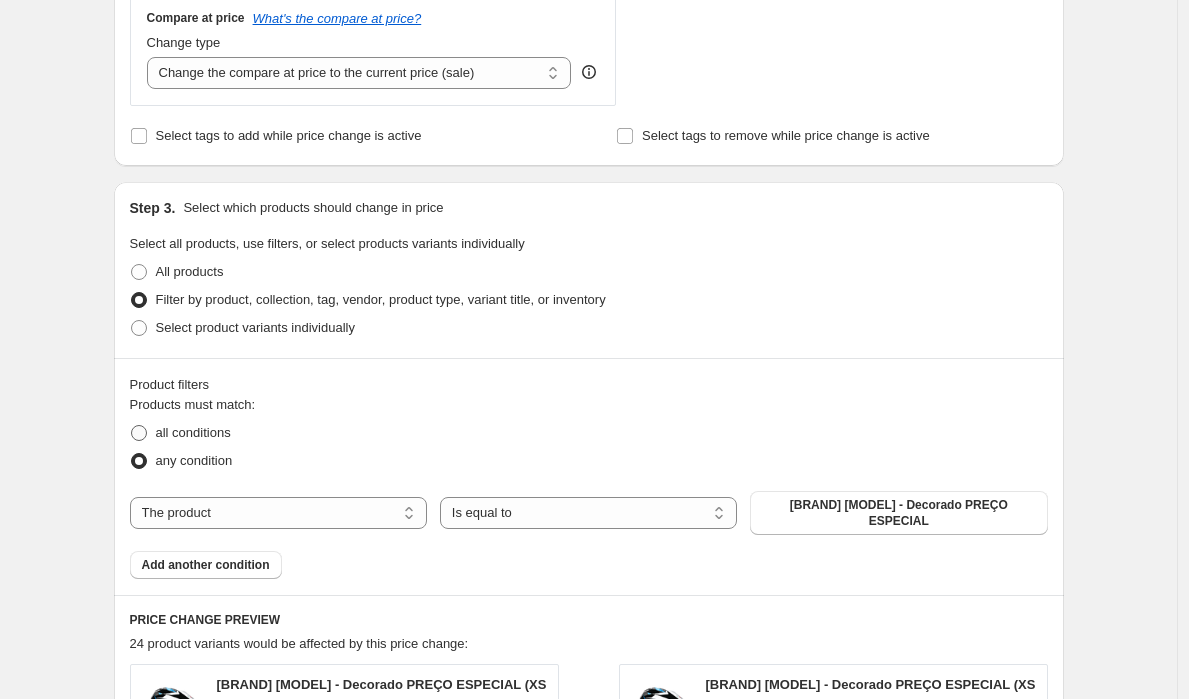 click on "all conditions" at bounding box center [193, 432] 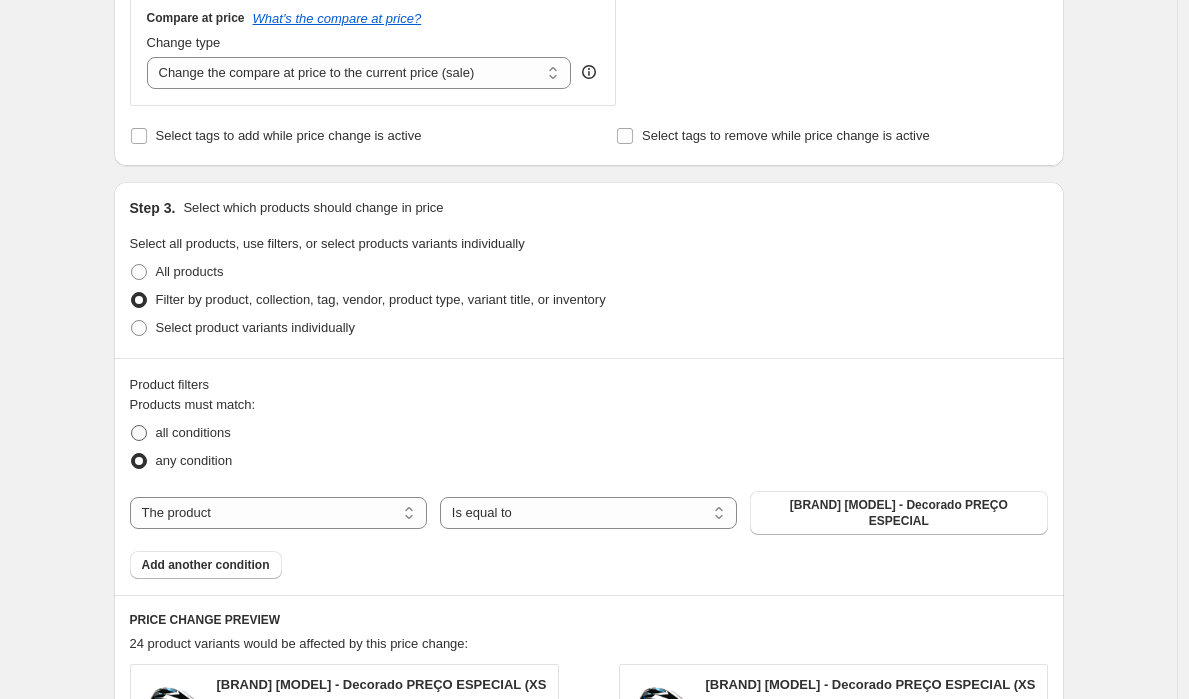 radio on "true" 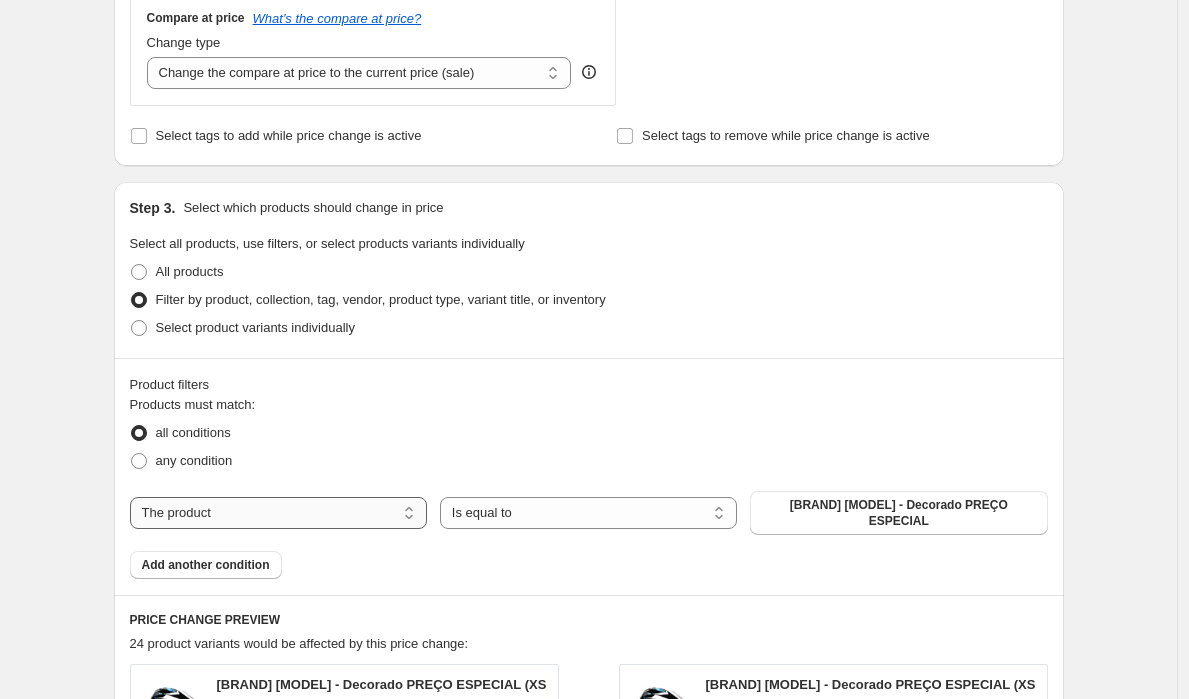click on "The product The product's collection The product's tag The product's vendor The product's type The product's status The variant's title Inventory quantity" at bounding box center [278, 513] 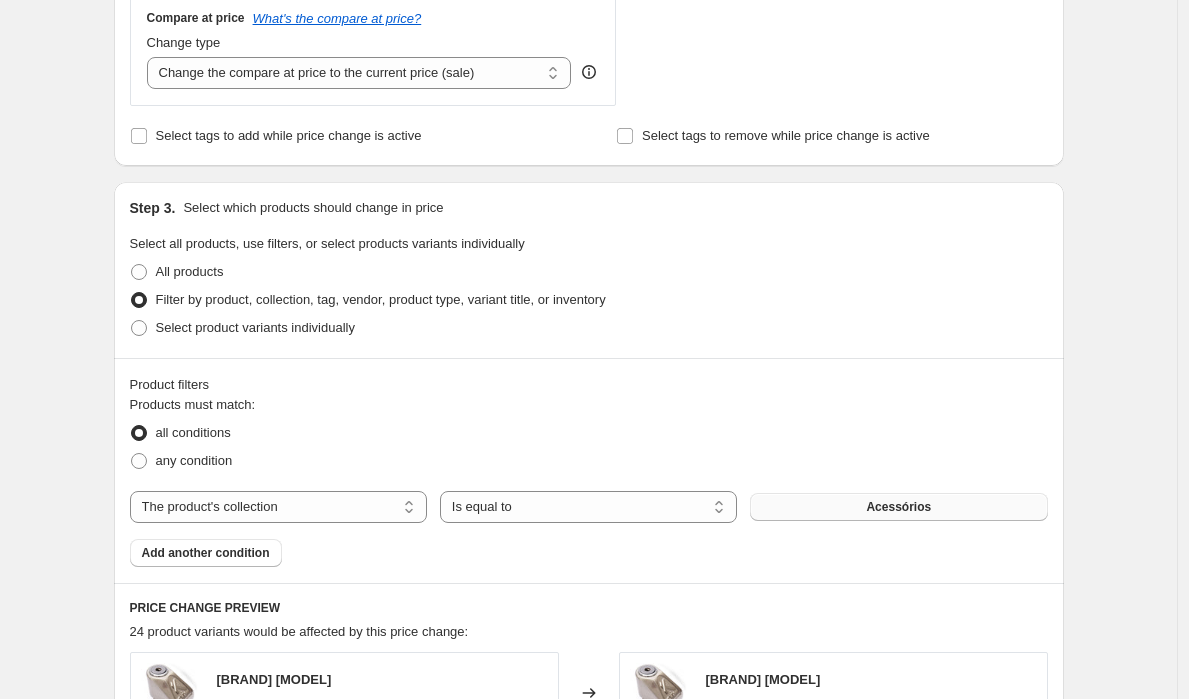click on "Acessórios" at bounding box center [898, 507] 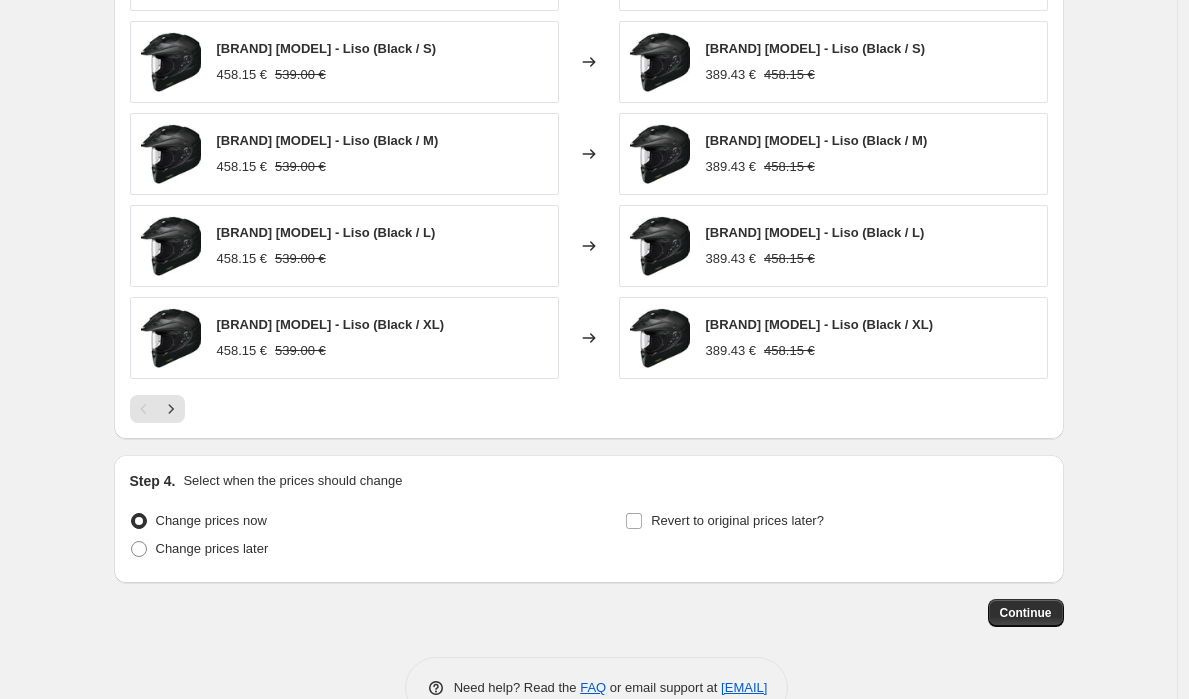 scroll, scrollTop: 1520, scrollLeft: 0, axis: vertical 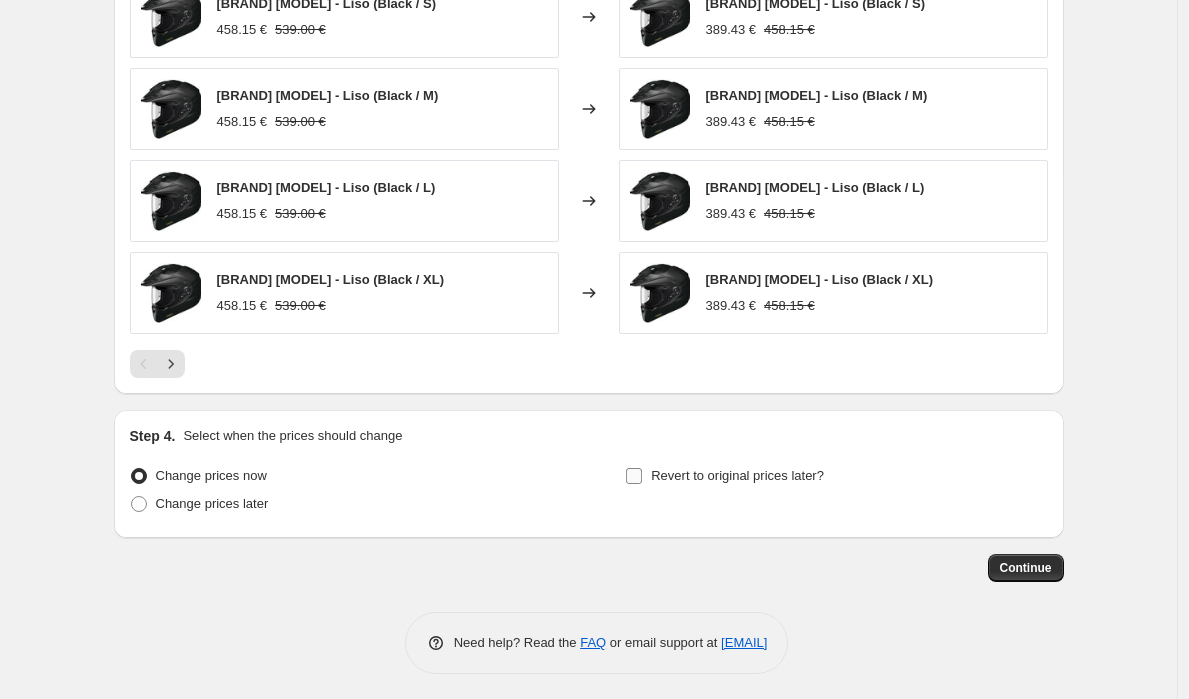 click on "Revert to original prices later?" at bounding box center [737, 475] 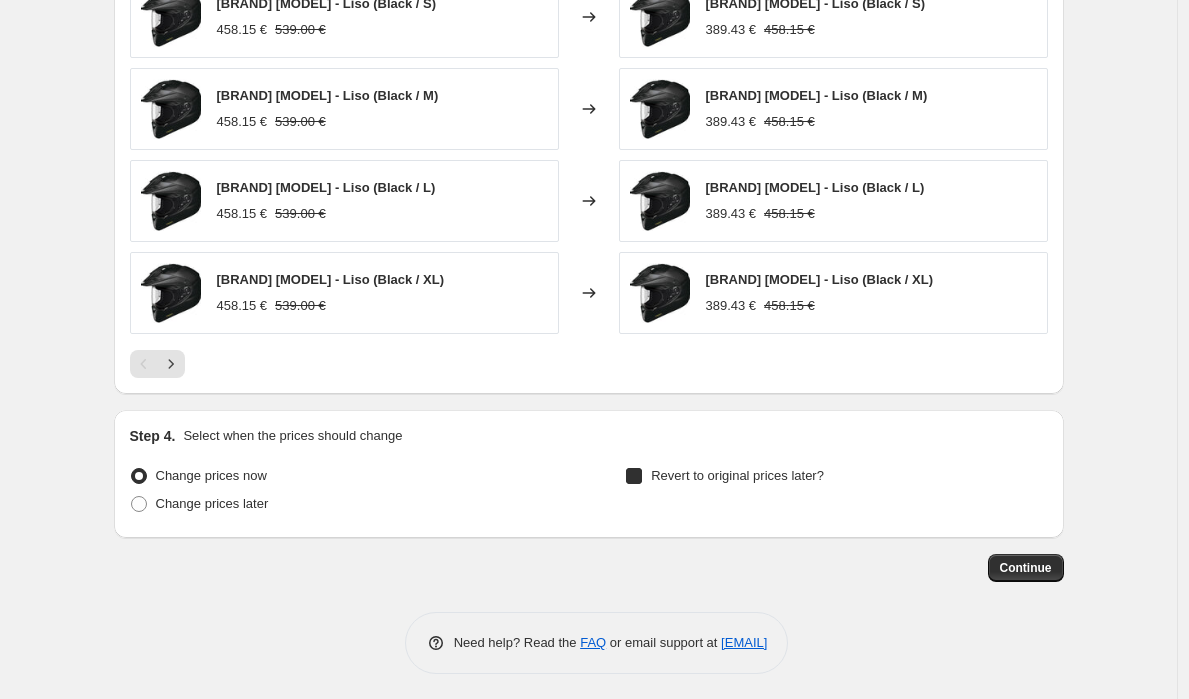 checkbox on "true" 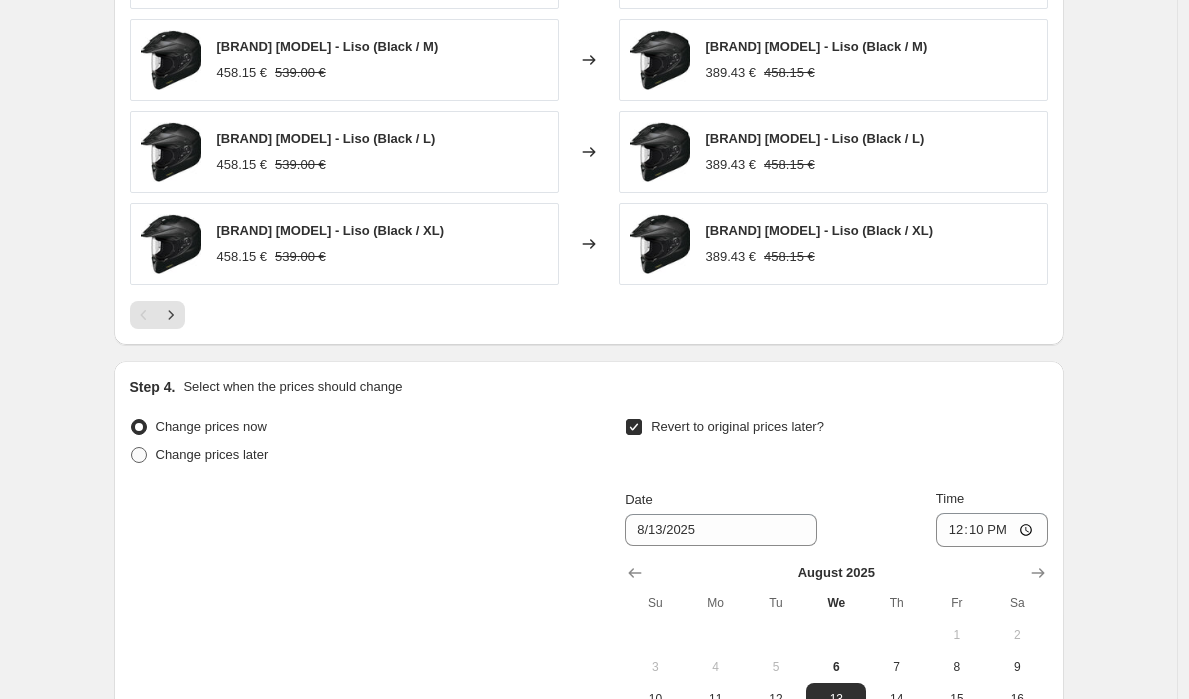 scroll, scrollTop: 1572, scrollLeft: 0, axis: vertical 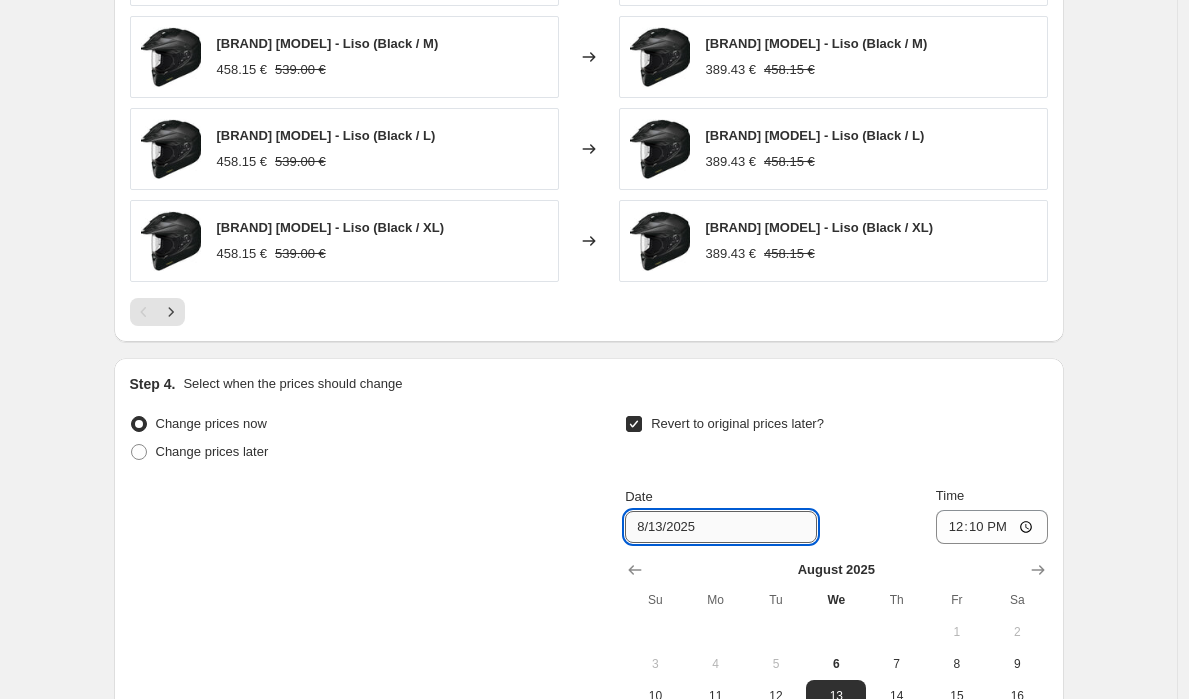 click on "8/13/2025" at bounding box center (721, 527) 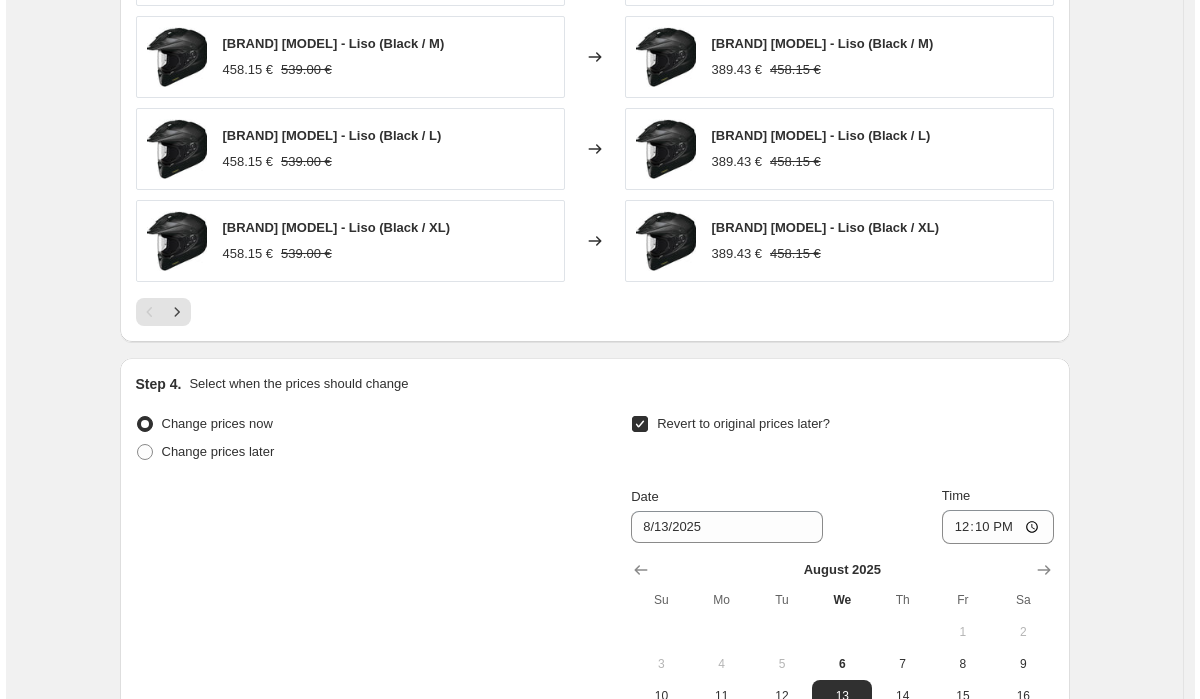 scroll, scrollTop: 0, scrollLeft: 0, axis: both 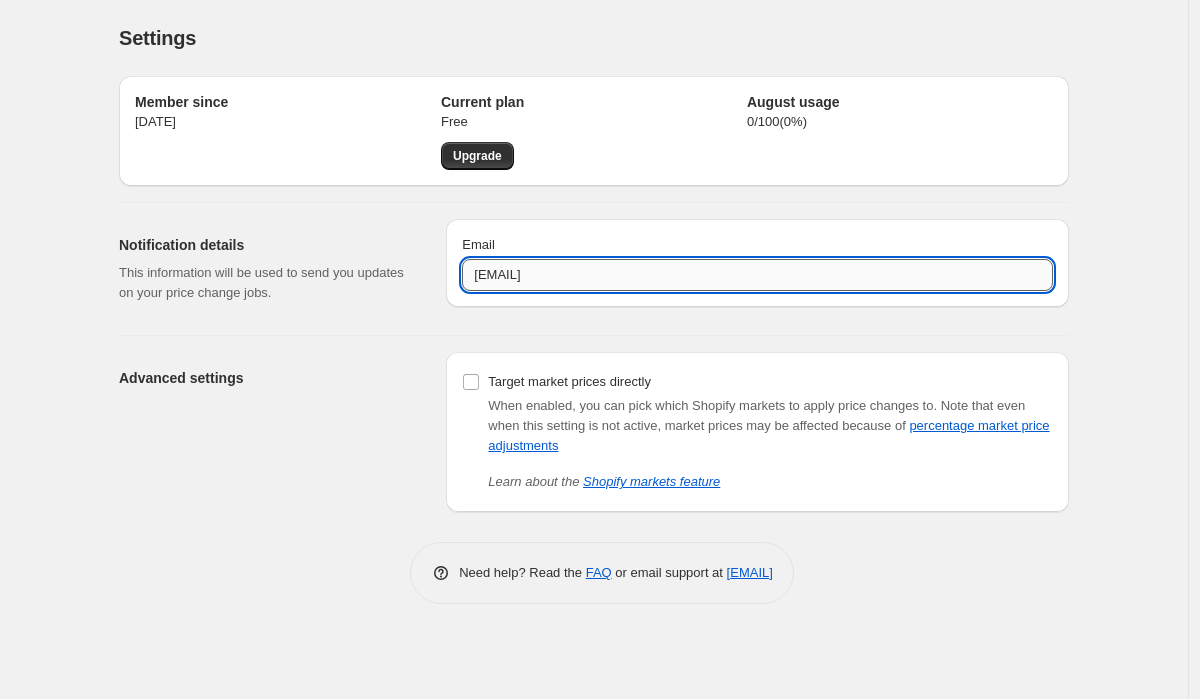 click on "[EMAIL]" at bounding box center (757, 275) 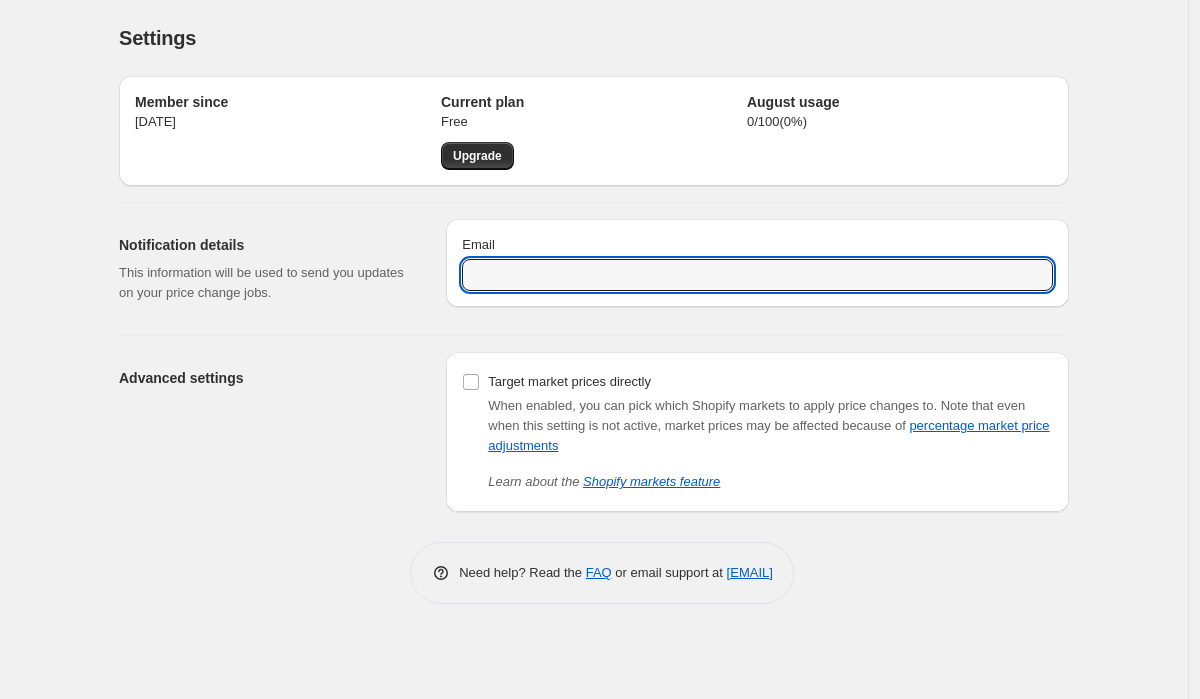 type 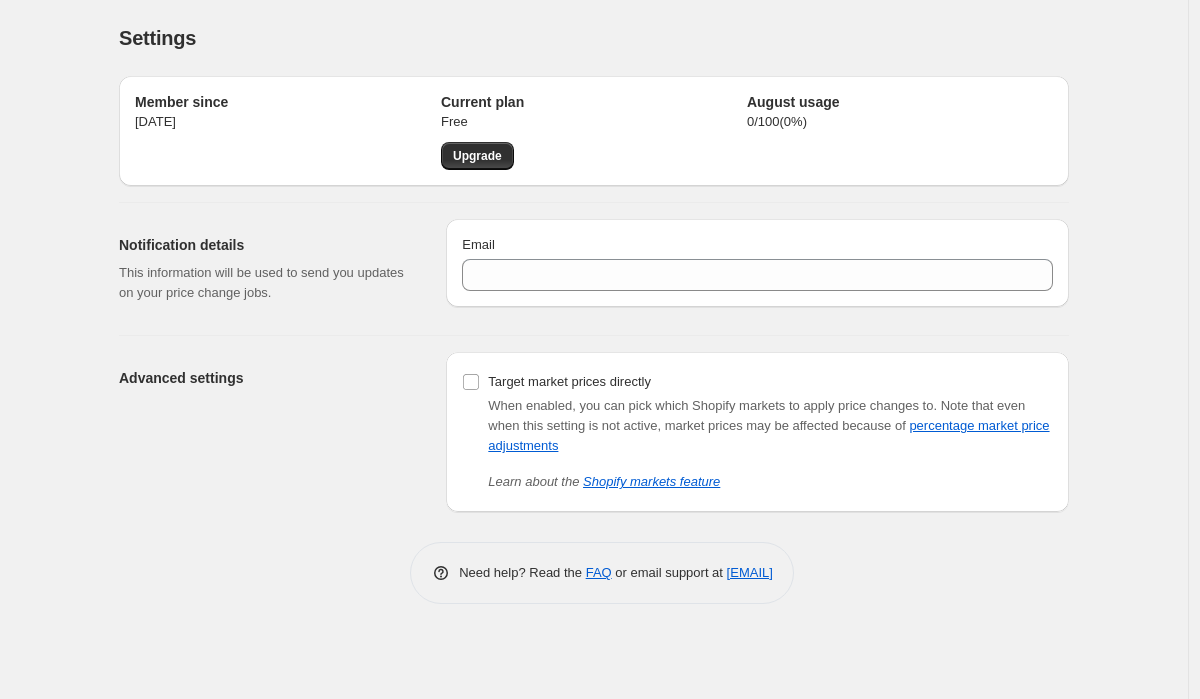 click on "Settings. This page is ready Settings Member since [DATE] Current plan Free Upgrade August usage 0 / 100  ( 0 %) Notification details This information will be used to send you updates on your price change jobs. Email Advanced settings Target market prices directly When enabled, you can pick which Shopify markets to apply price changes to.   Note that even when this setting is not active, market prices may be affected because of   percentage market price adjustments Learn about the   Shopify markets feature Need help? Read the   FAQ   or email support at   [EMAIL]" at bounding box center (594, 349) 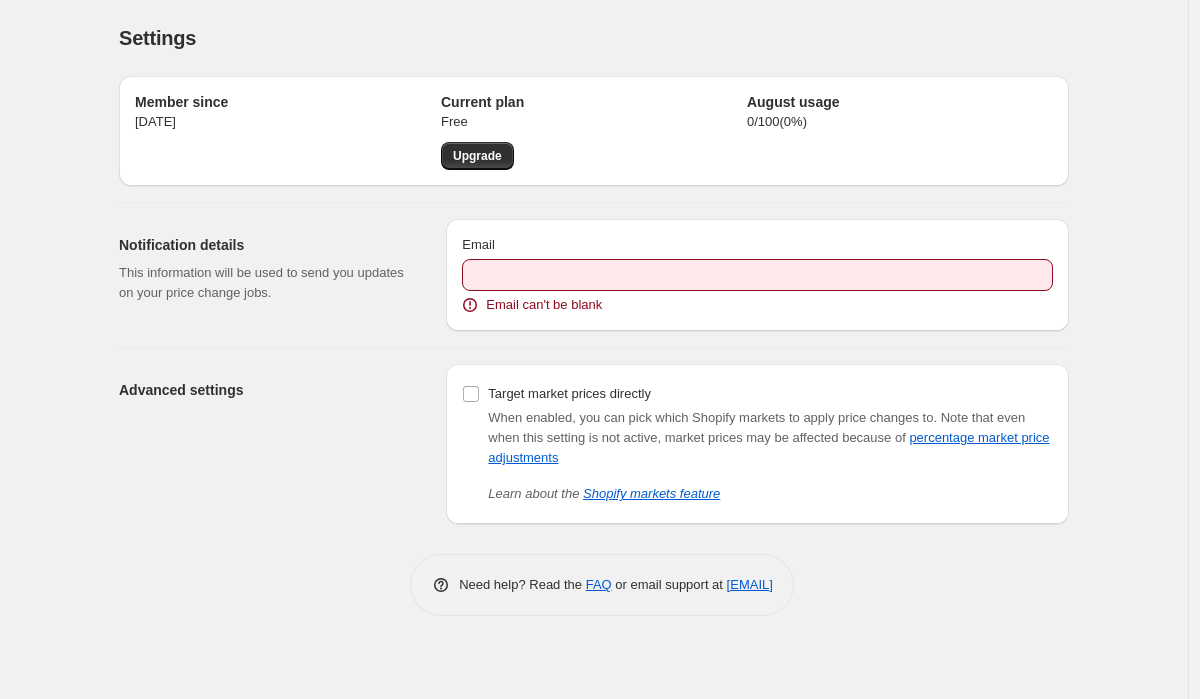 drag, startPoint x: 581, startPoint y: 299, endPoint x: 582, endPoint y: 284, distance: 15.033297 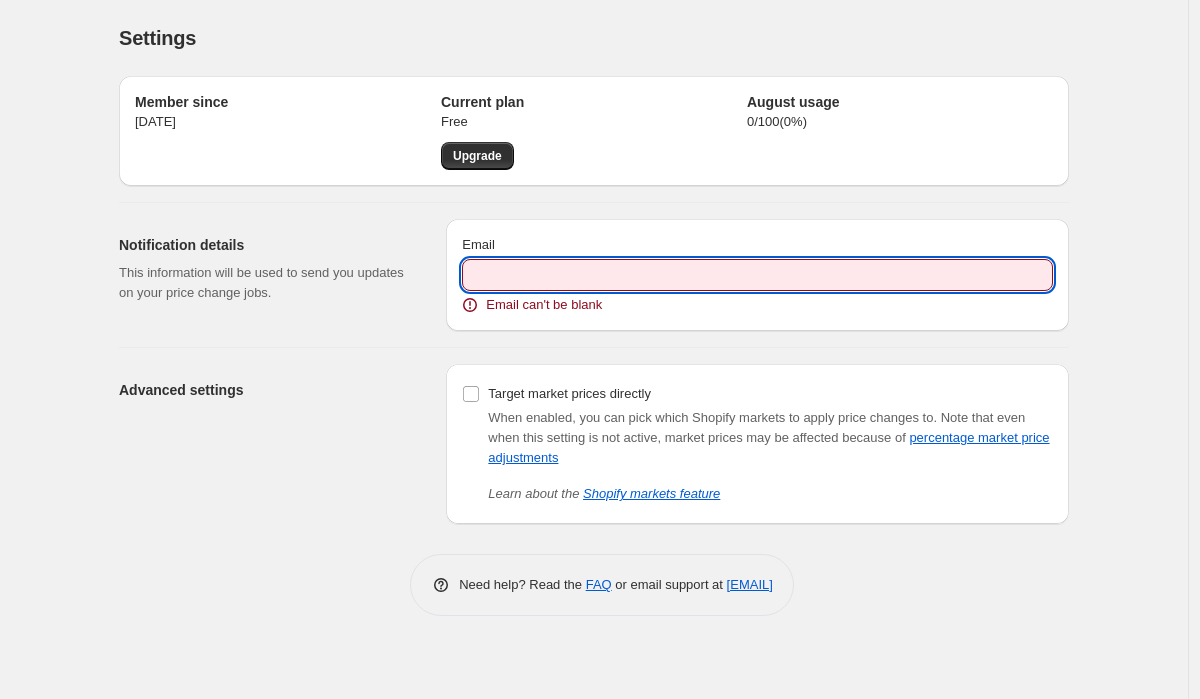 click on "Email" at bounding box center (757, 275) 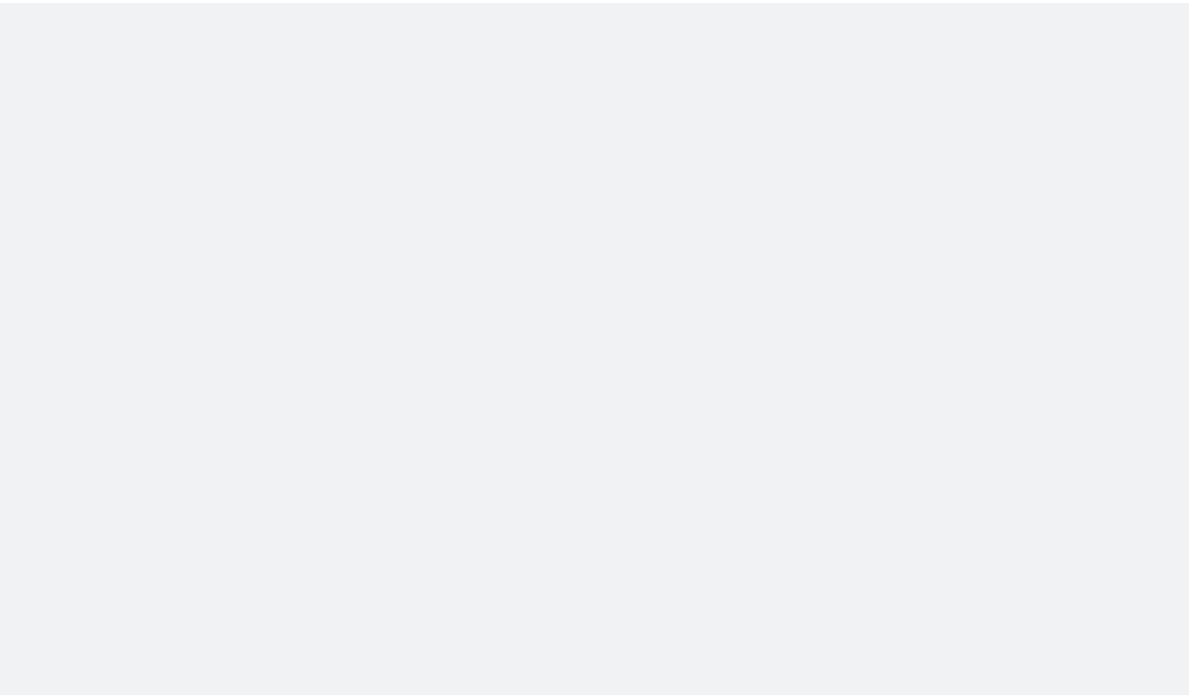 scroll, scrollTop: 0, scrollLeft: 0, axis: both 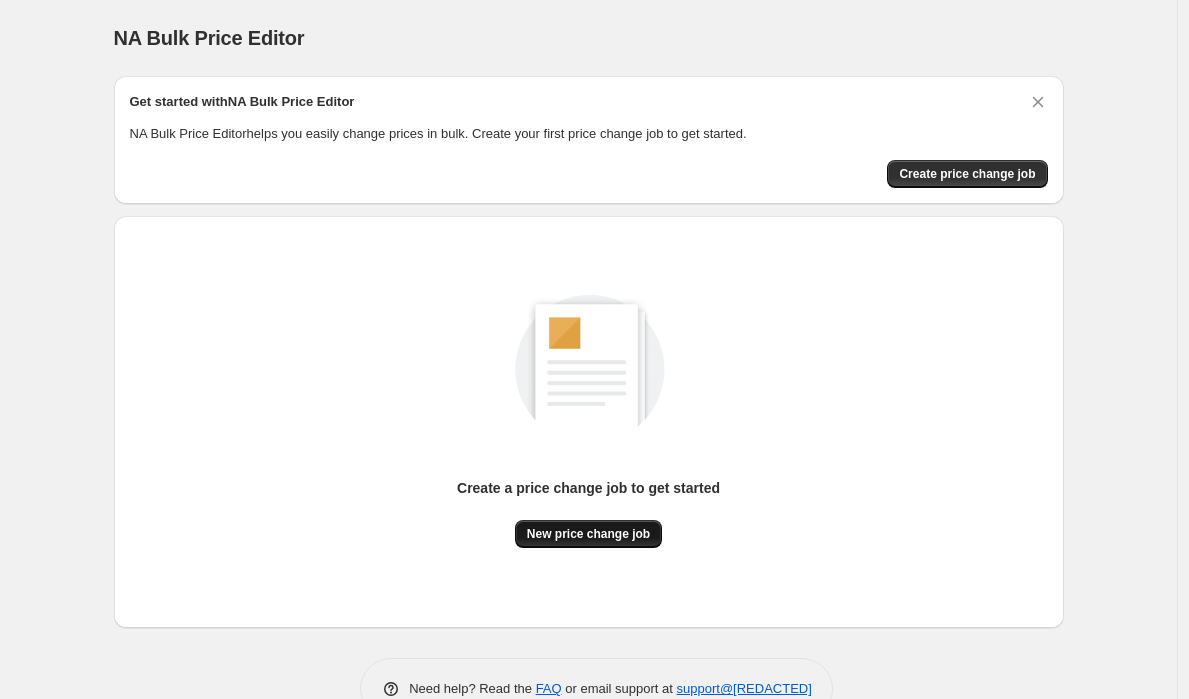 click on "New price change job" at bounding box center (588, 534) 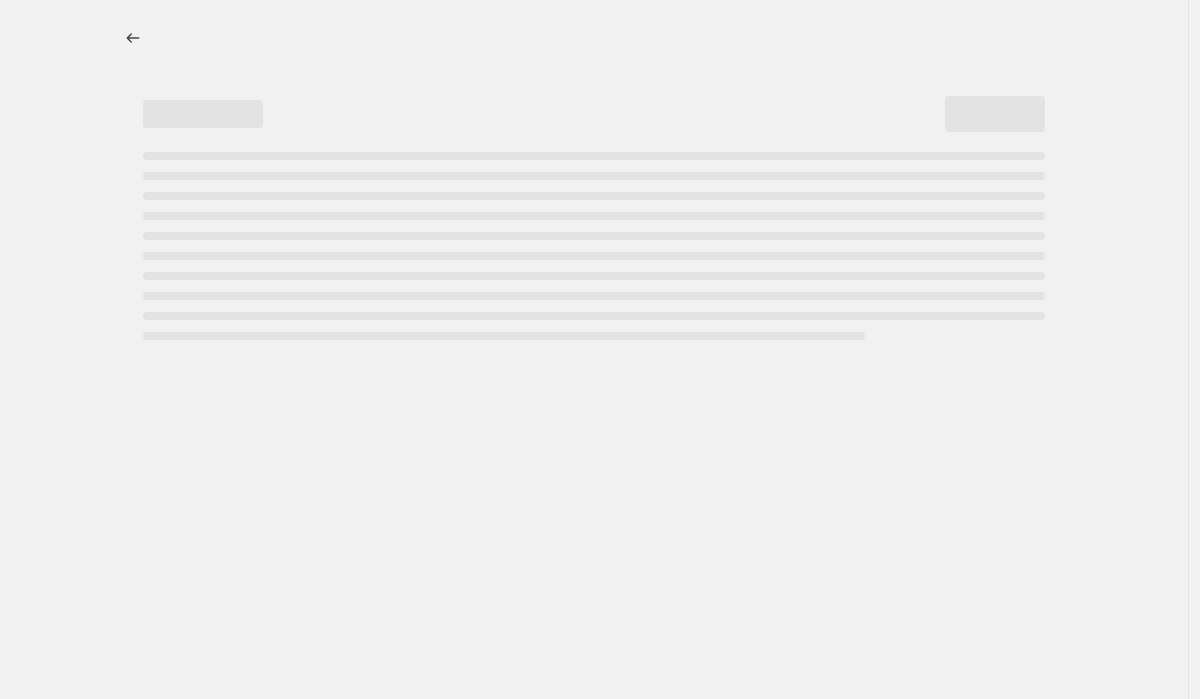 select on "percentage" 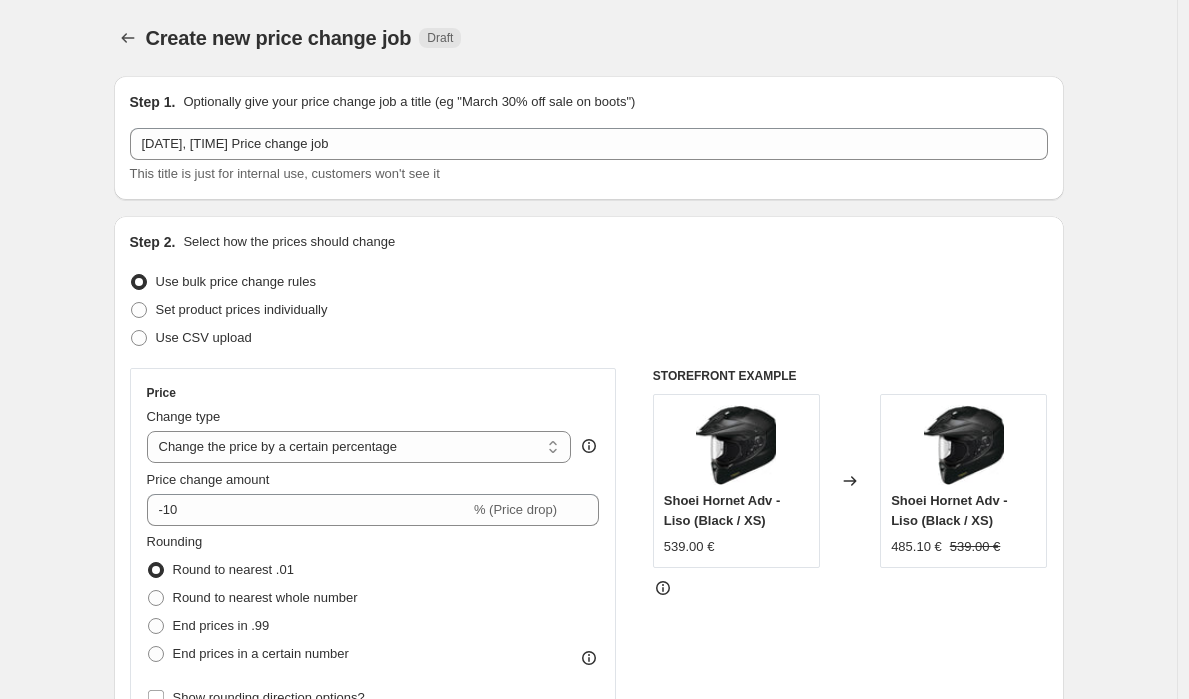 click on "Step 1. Optionally give your price change job a title (eg "March 30% off sale on boots") 6/08/2025, 12:13:56 Price change job This title is just for internal use, customers won't see it" at bounding box center (589, 138) 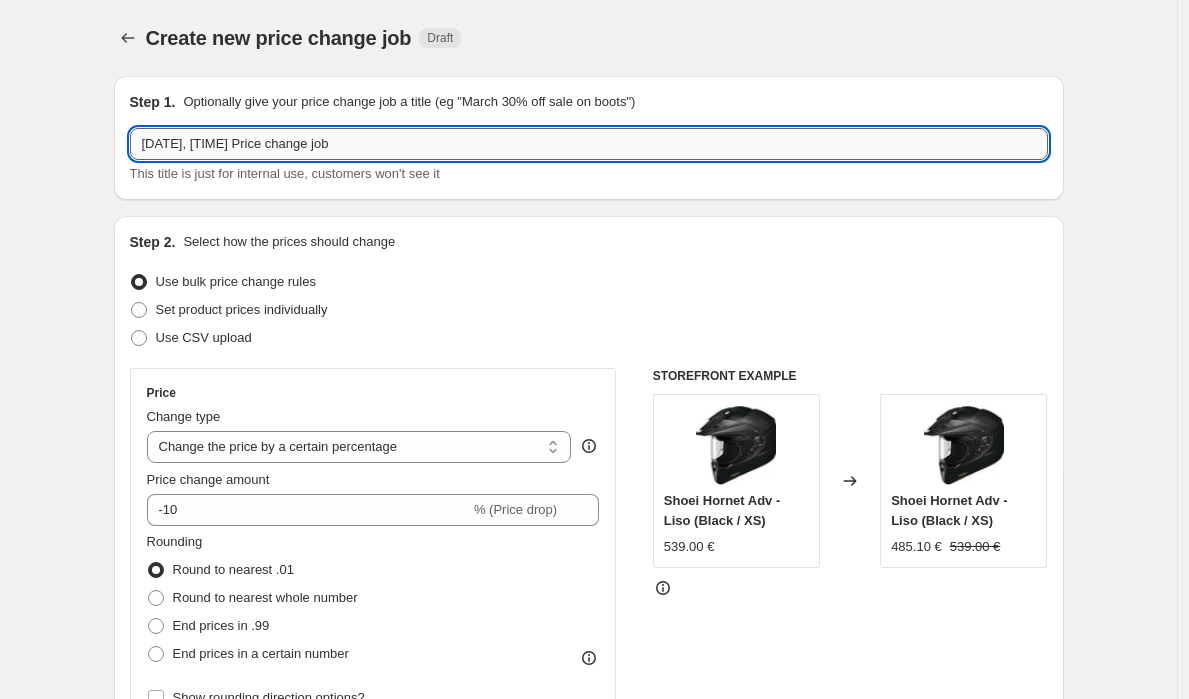 click on "6/08/2025, 12:13:56 Price change job" at bounding box center (589, 144) 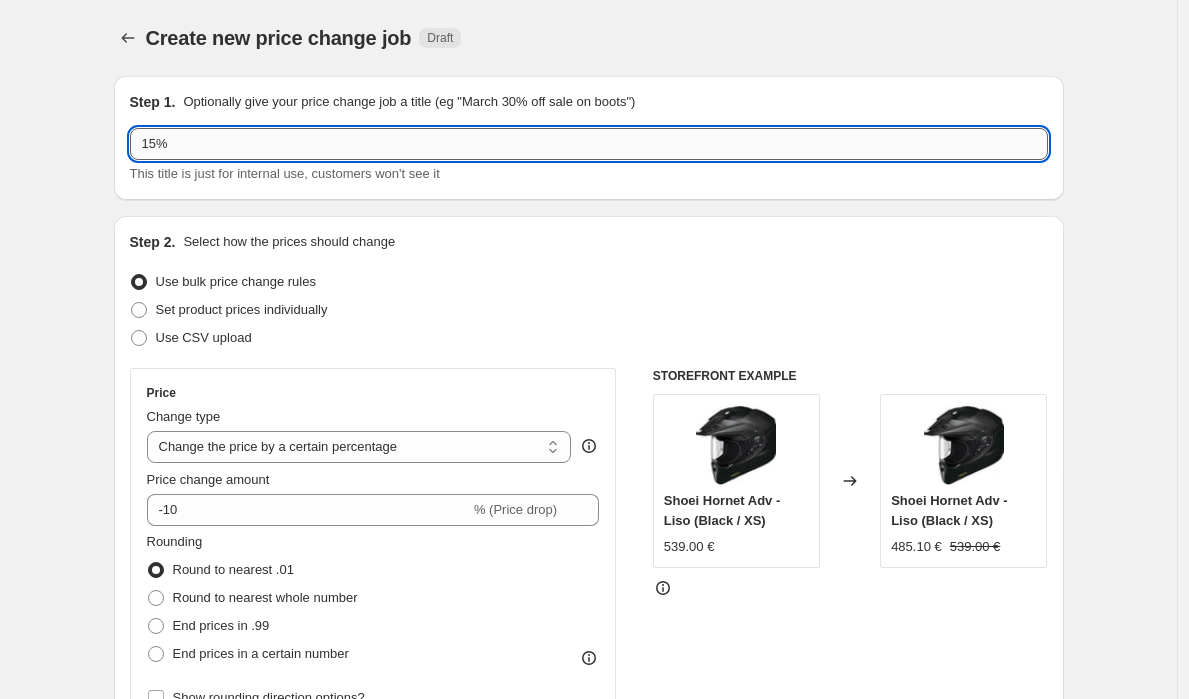 type on "15% capacetes | Góis 2025" 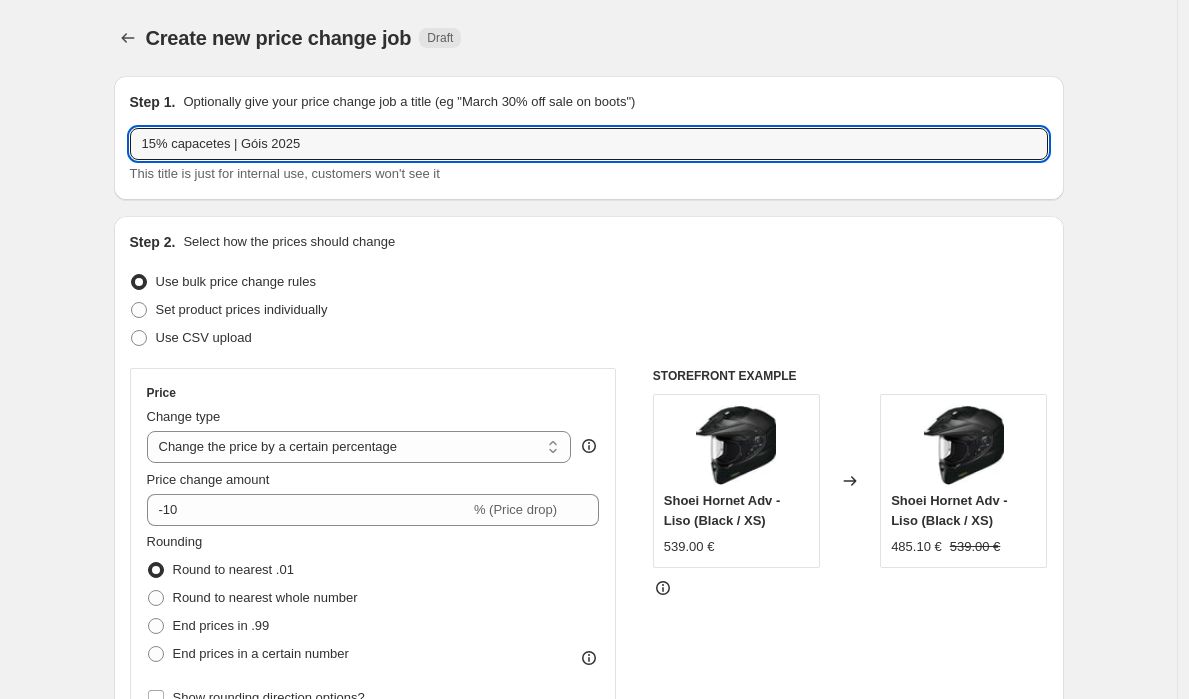 click on "Create new price change job. This page is ready Create new price change job Draft Step 1. Optionally give your price change job a title (eg "March 30% off sale on boots") 15% capacetes | Góis 2025 This title is just for internal use, customers won't see it Step 2. Select how the prices should change Use bulk price change rules Set product prices individually Use CSV upload Price Change type Change the price to a certain amount Change the price by a certain amount Change the price by a certain percentage Change the price to the current compare at price (price before sale) Change the price by a certain amount relative to the compare at price Change the price by a certain percentage relative to the compare at price Don't change the price Change the price by a certain percentage relative to the cost per item Change price to certain cost margin Change the price by a certain percentage Price change amount -10 % (Price drop) Rounding Round to nearest .01 Round to nearest whole number End prices in .99 Change type" at bounding box center [588, 999] 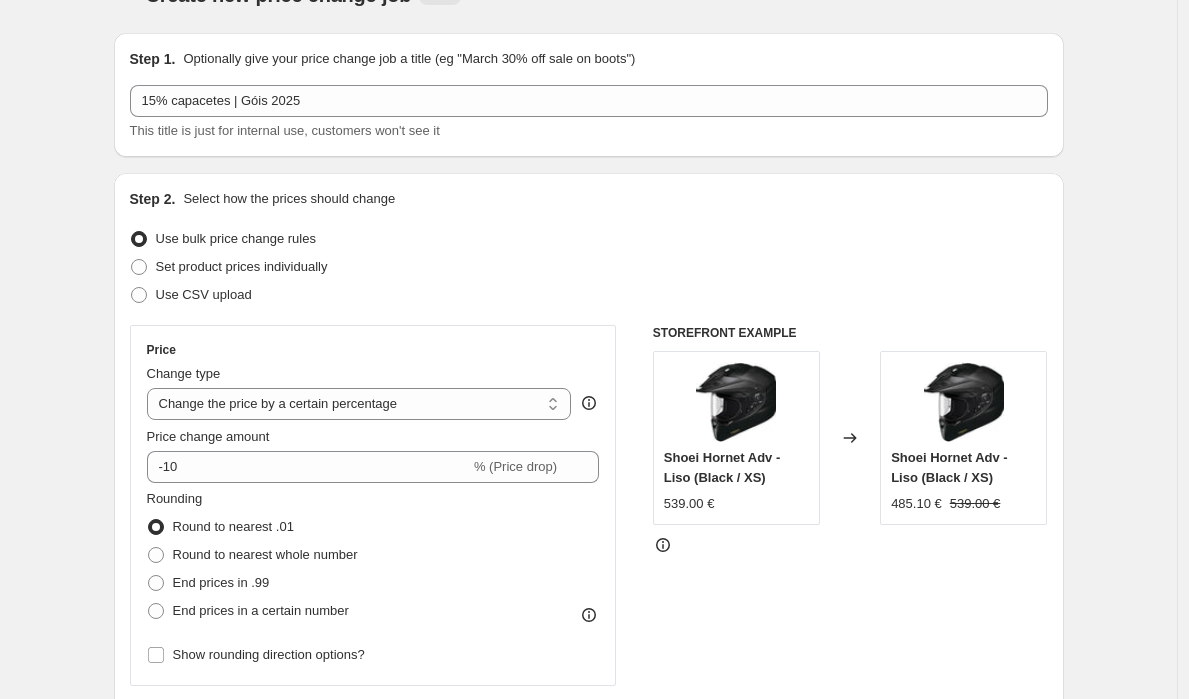 scroll, scrollTop: 44, scrollLeft: 0, axis: vertical 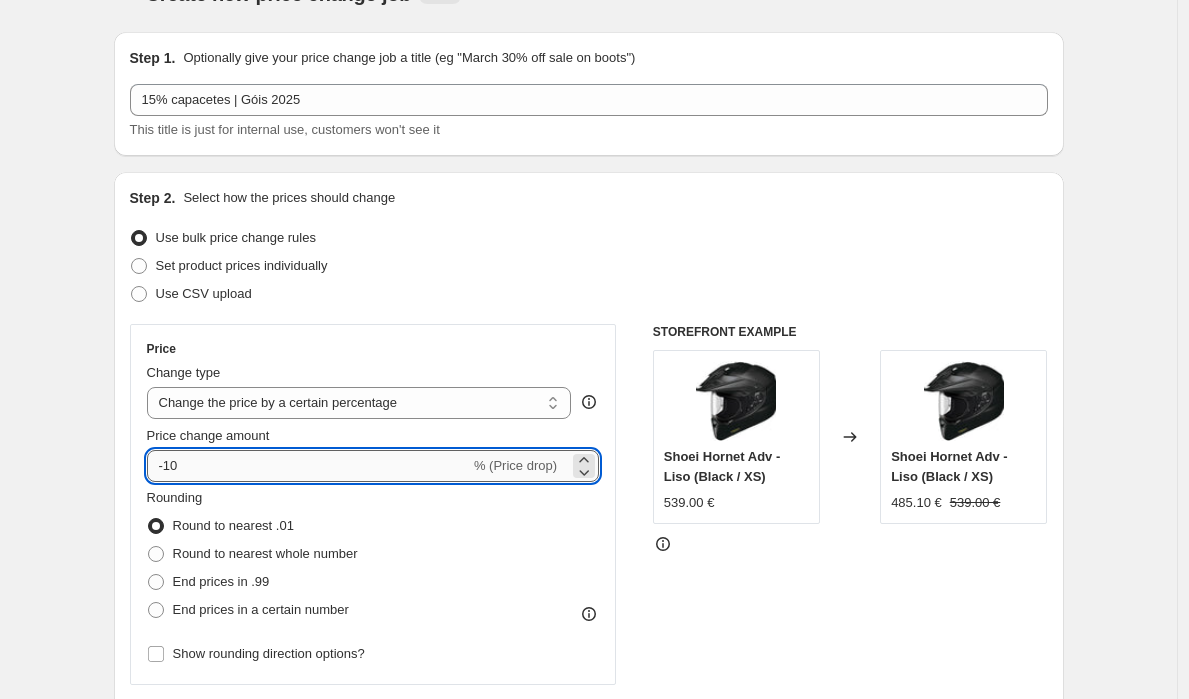 click on "-10" at bounding box center [308, 466] 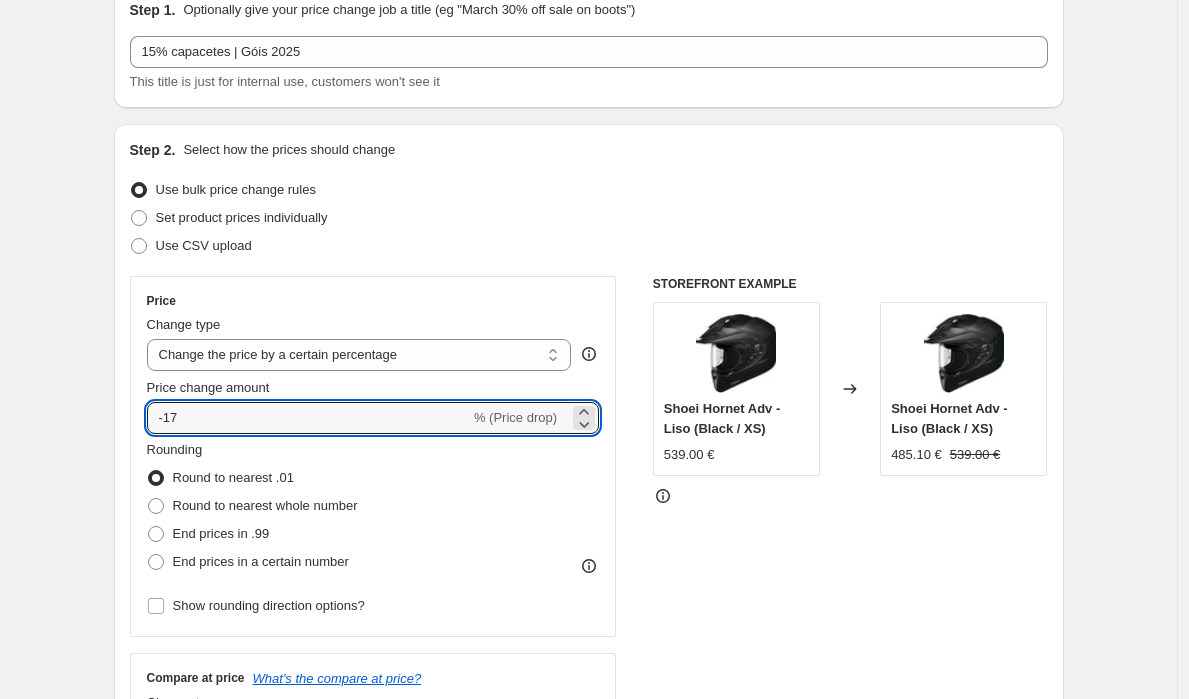 type on "-17" 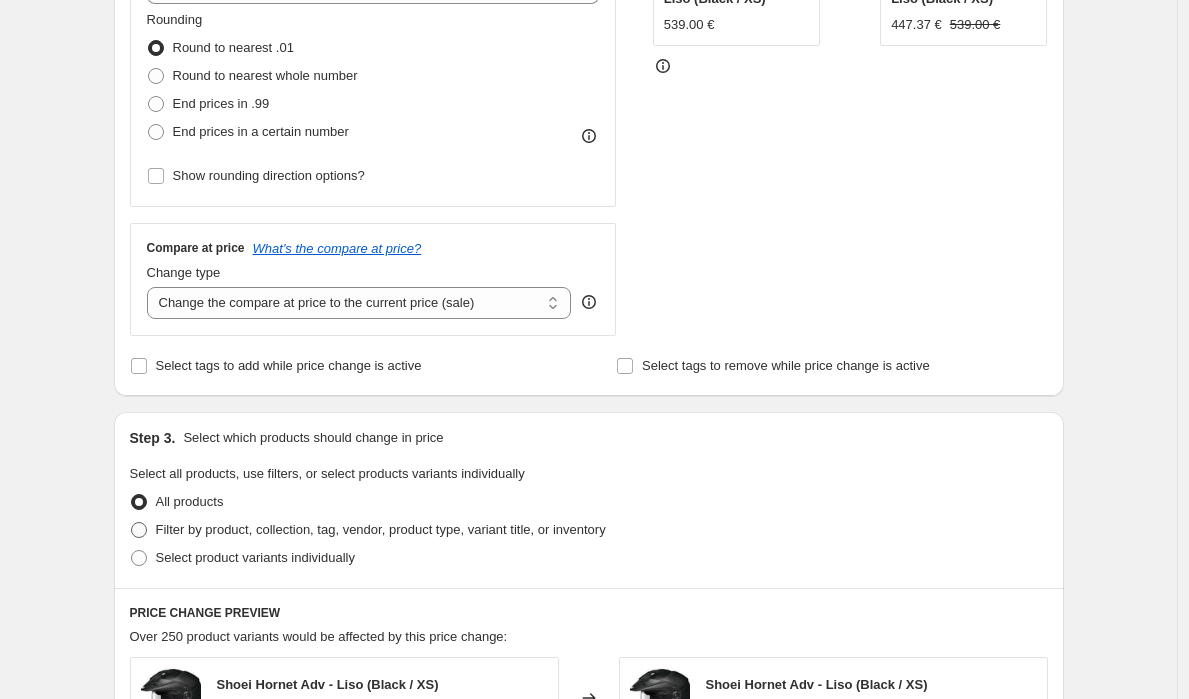click on "Filter by product, collection, tag, vendor, product type, variant title, or inventory" at bounding box center (381, 529) 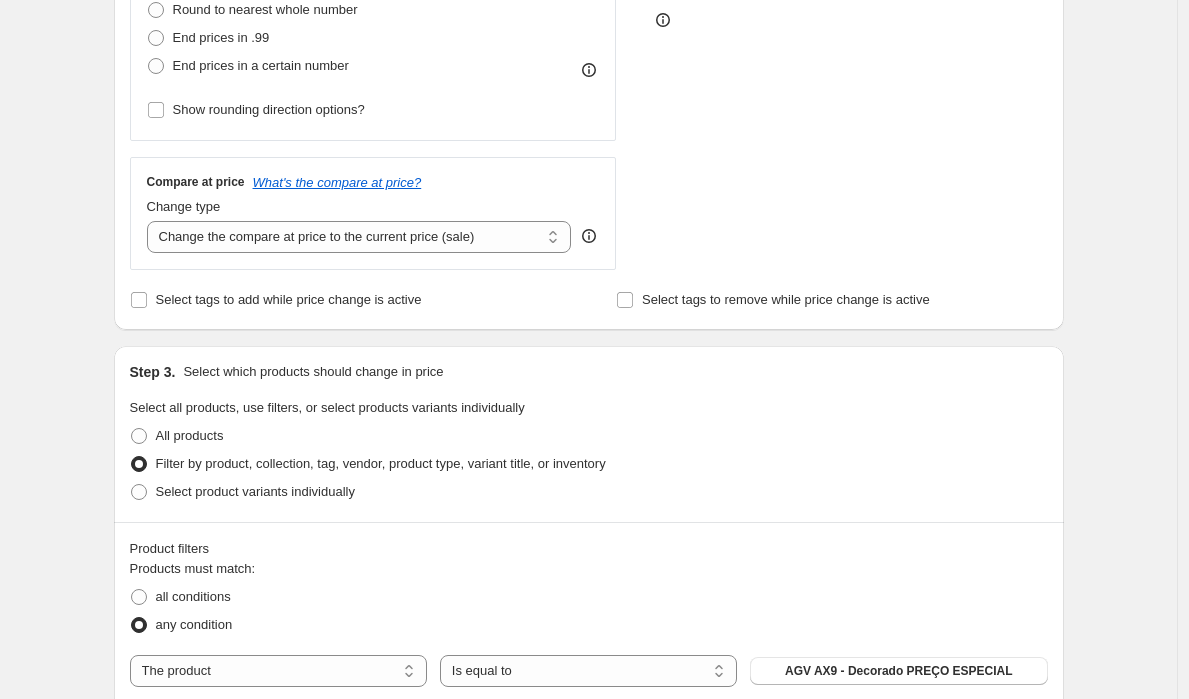 scroll, scrollTop: 824, scrollLeft: 0, axis: vertical 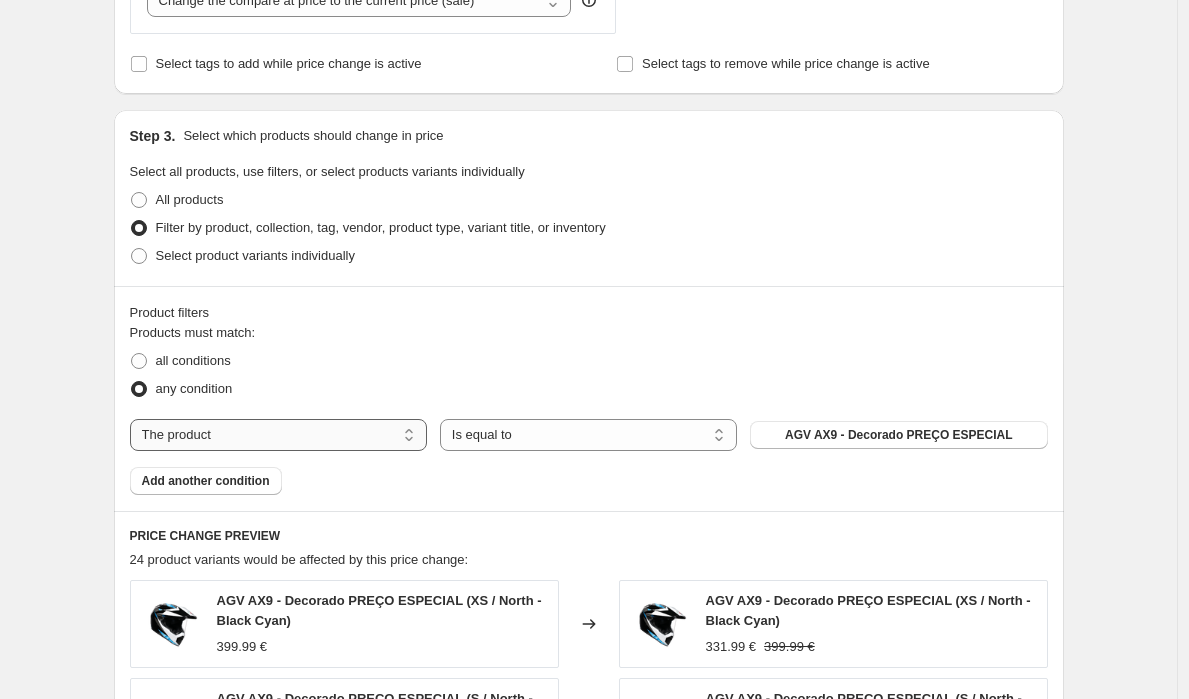 click on "The product The product's collection The product's tag The product's vendor The product's type The product's status The variant's title Inventory quantity" at bounding box center (278, 435) 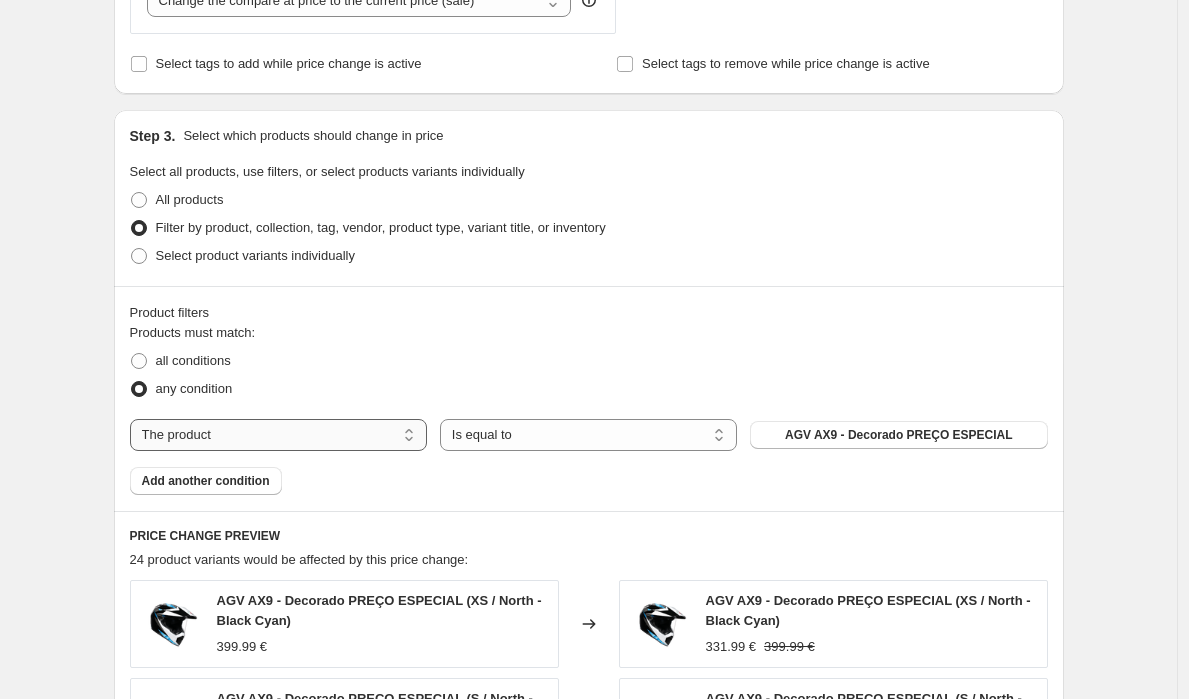 select on "collection" 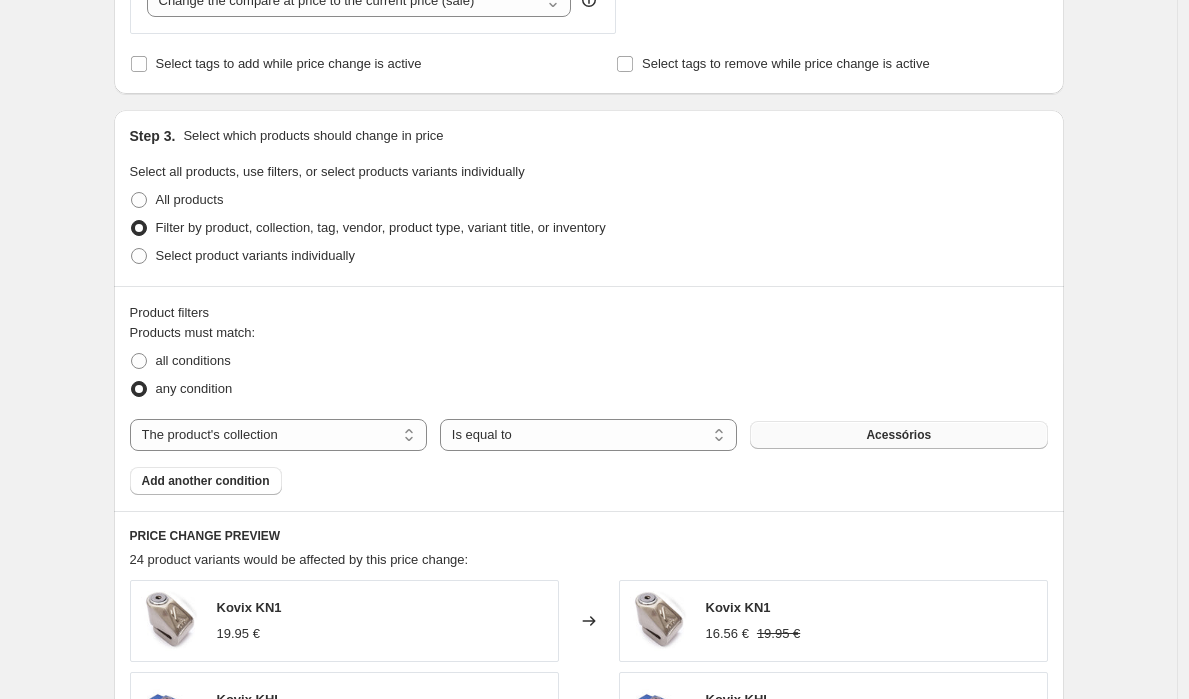 click on "Acessórios" at bounding box center [898, 435] 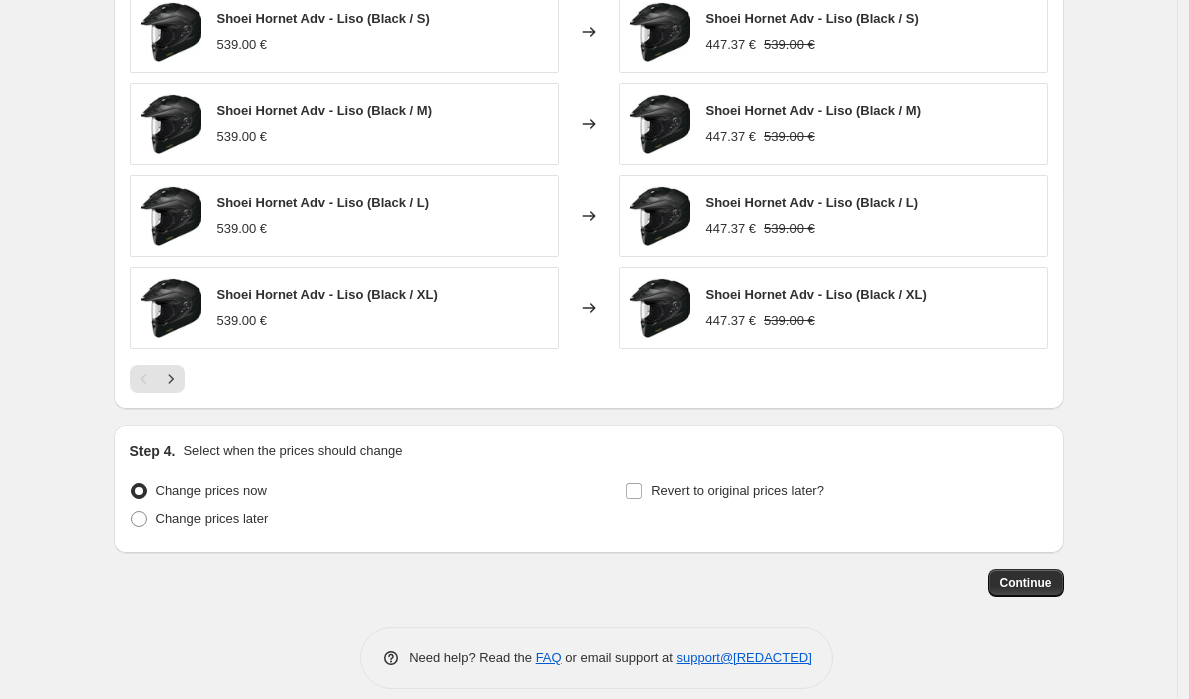 scroll, scrollTop: 1525, scrollLeft: 0, axis: vertical 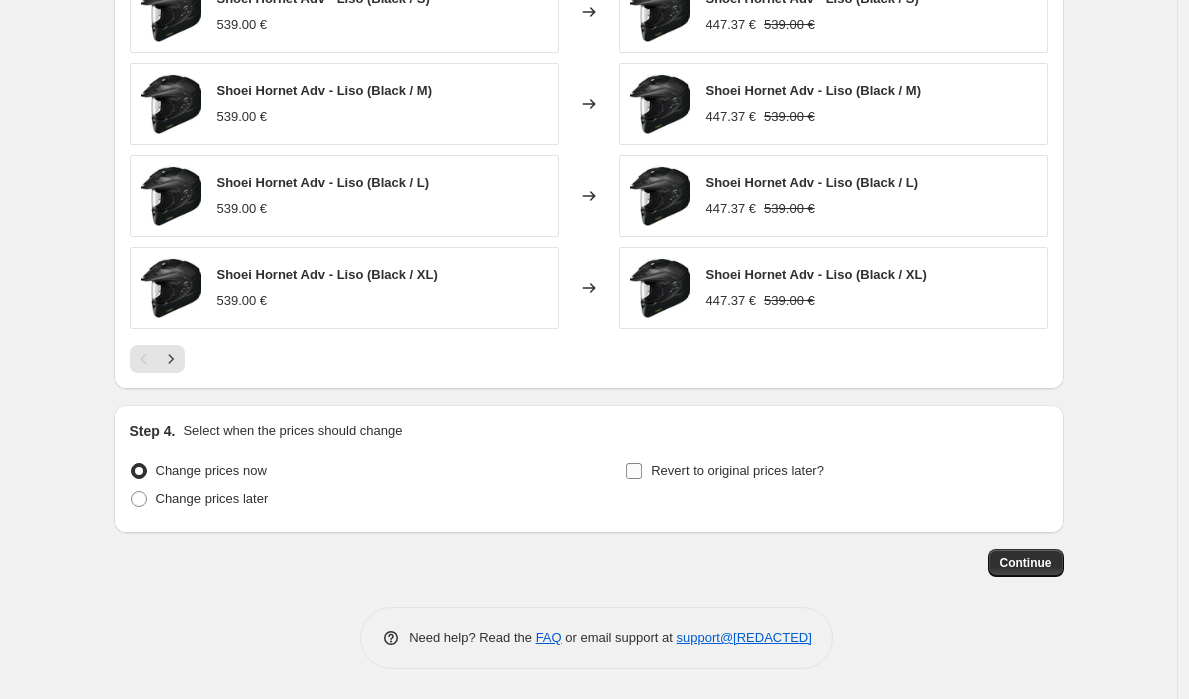 click on "Revert to original prices later?" at bounding box center [724, 471] 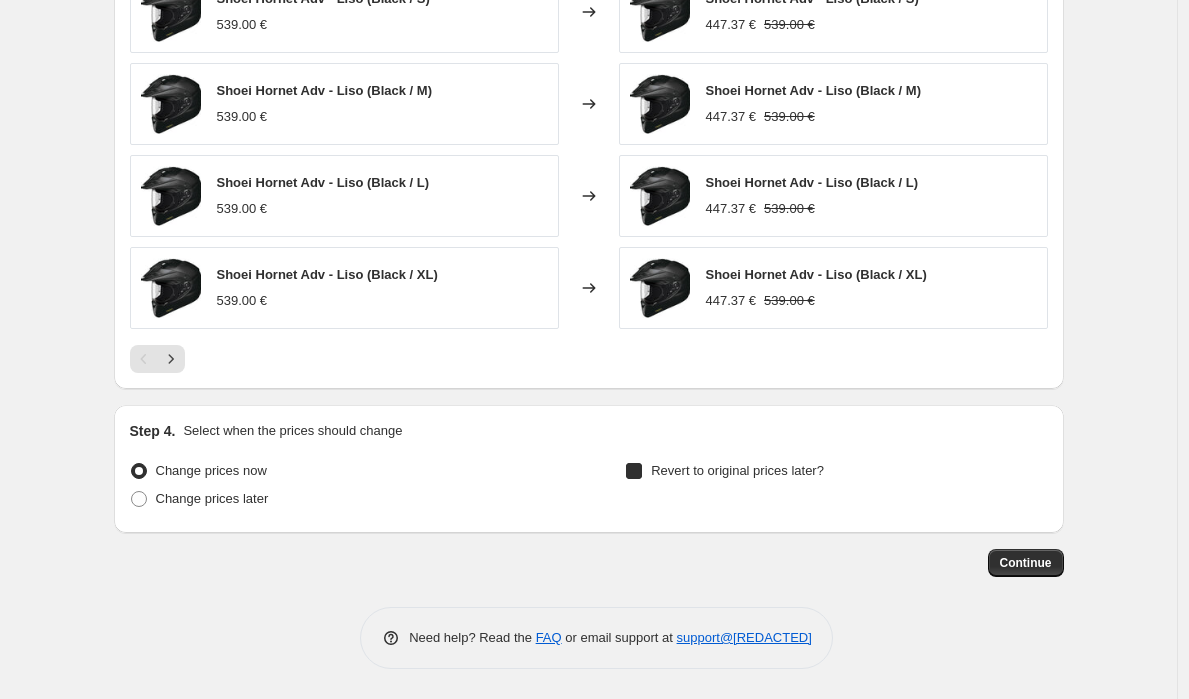 checkbox on "true" 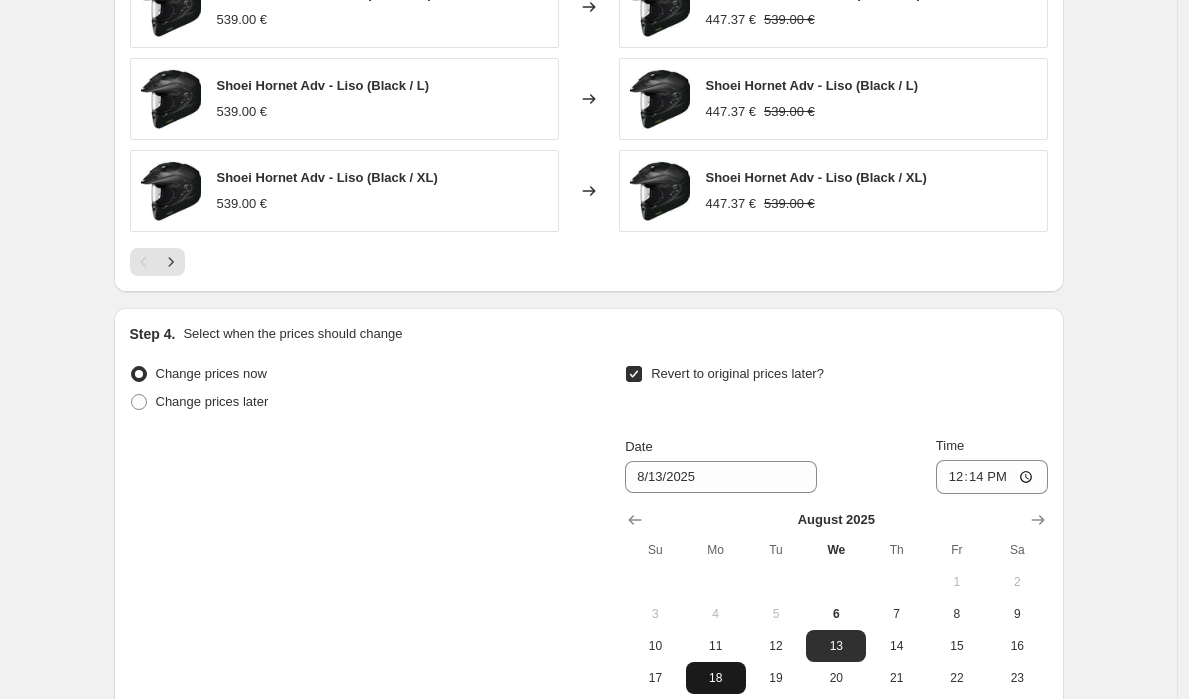 scroll, scrollTop: 1761, scrollLeft: 0, axis: vertical 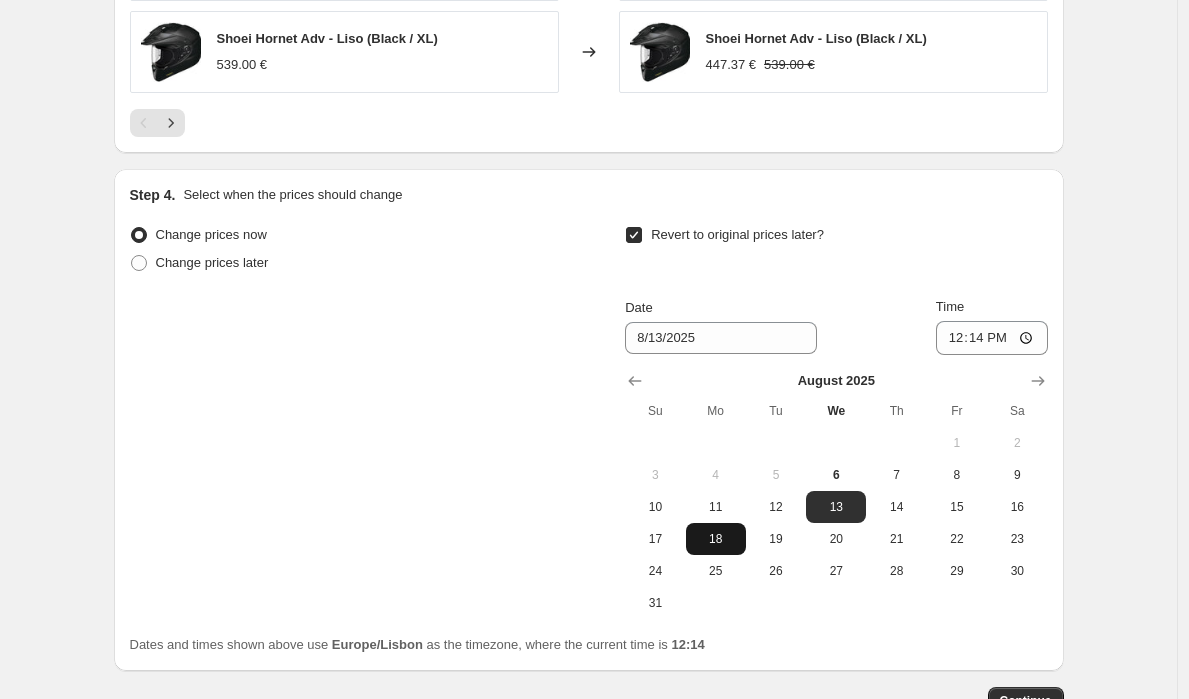 click on "18" at bounding box center (716, 539) 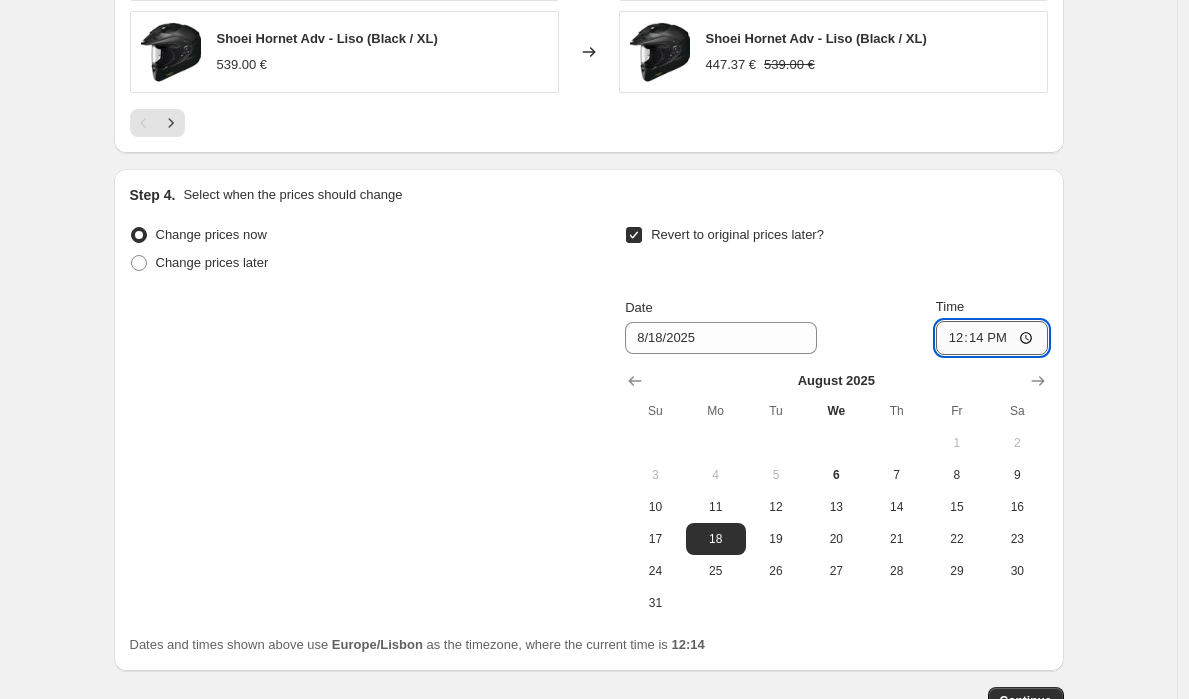 click on "12:14" at bounding box center (992, 338) 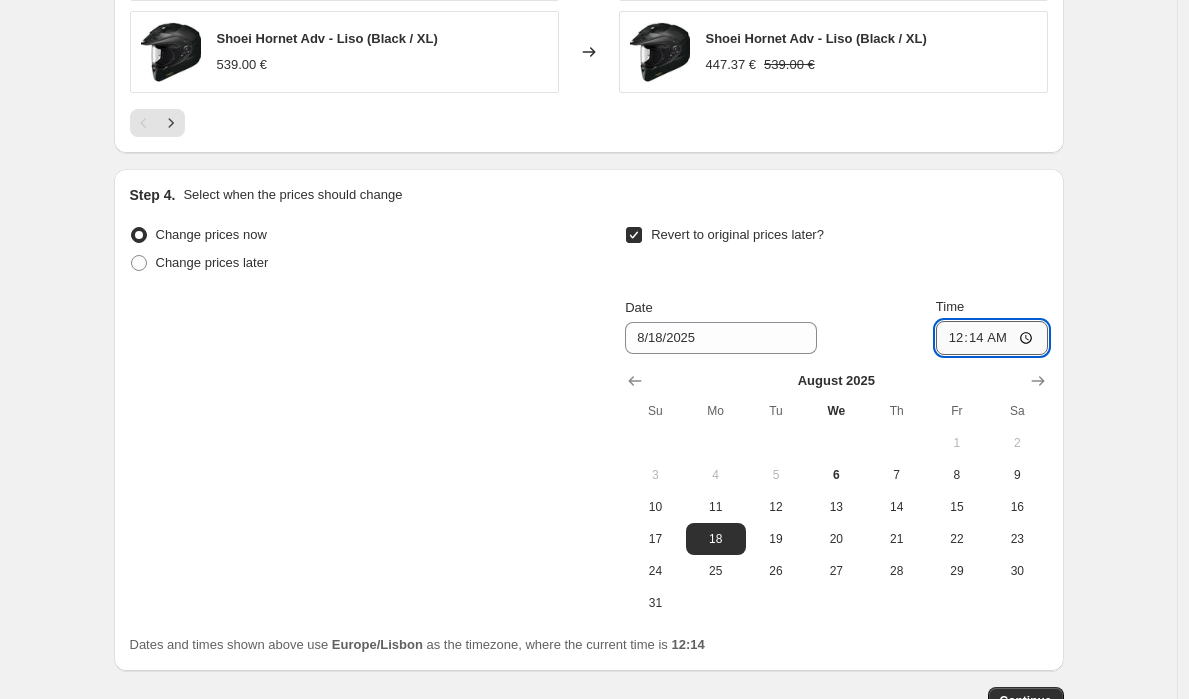 type on "00:00" 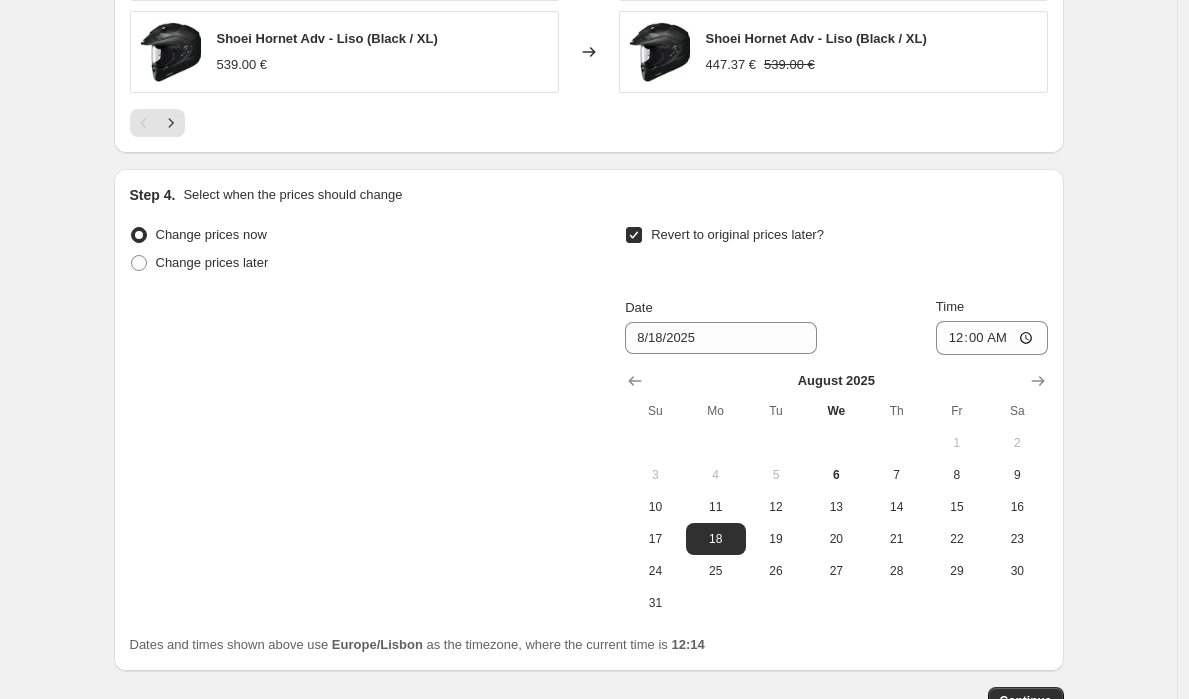 click on "Create new price change job. This page is ready Create new price change job Draft Step 1. Optionally give your price change job a title (eg "March 30% off sale on boots") 15% capacetes | Góis 2025 This title is just for internal use, customers won't see it Step 2. Select how the prices should change Use bulk price change rules Set product prices individually Use CSV upload Price Change type Change the price to a certain amount Change the price by a certain amount Change the price by a certain percentage Change the price to the current compare at price (price before sale) Change the price by a certain amount relative to the compare at price Change the price by a certain percentage relative to the compare at price Don't change the price Change the price by a certain percentage relative to the cost per item Change price to certain cost margin Change the price by a certain percentage Price change amount -17 % (Price drop) Rounding Round to nearest .01 Round to nearest whole number End prices in .99 Change type" at bounding box center [588, -462] 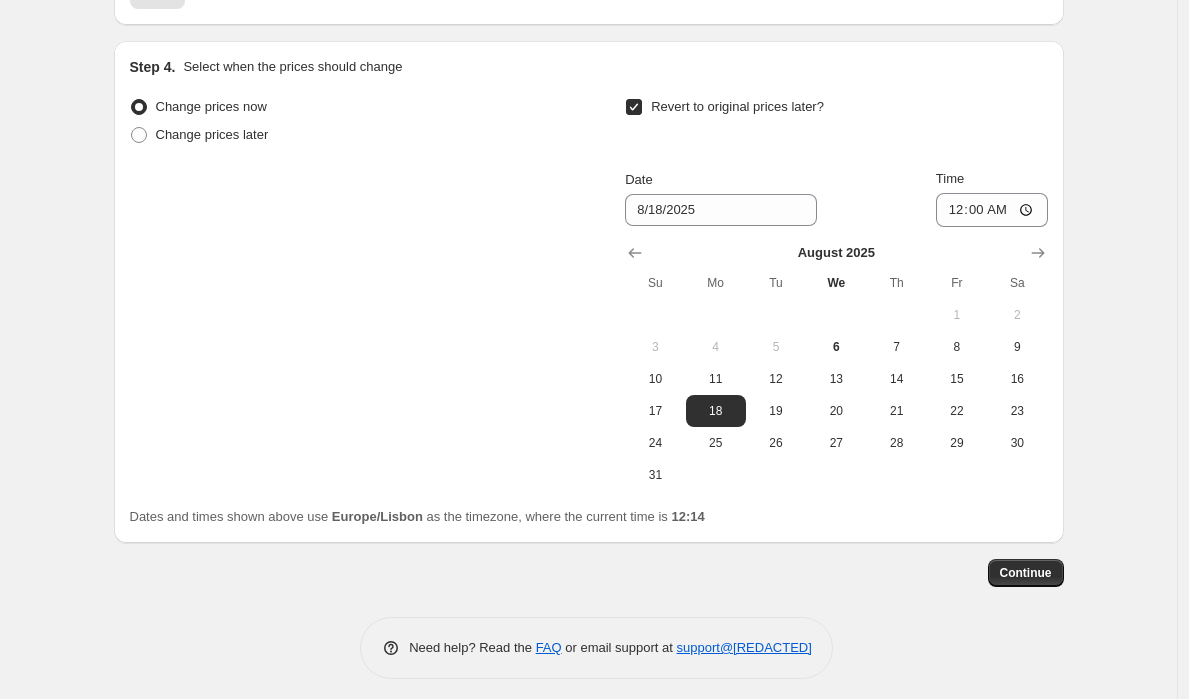 scroll, scrollTop: 1899, scrollLeft: 0, axis: vertical 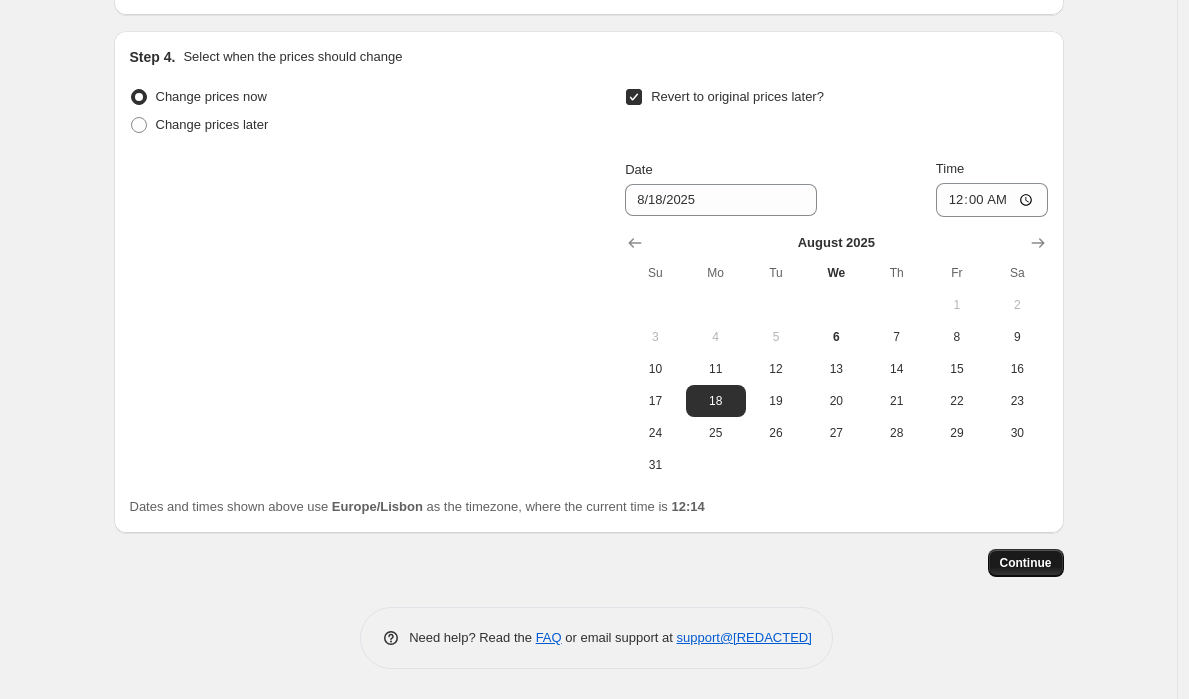 click on "Continue" at bounding box center (1026, 563) 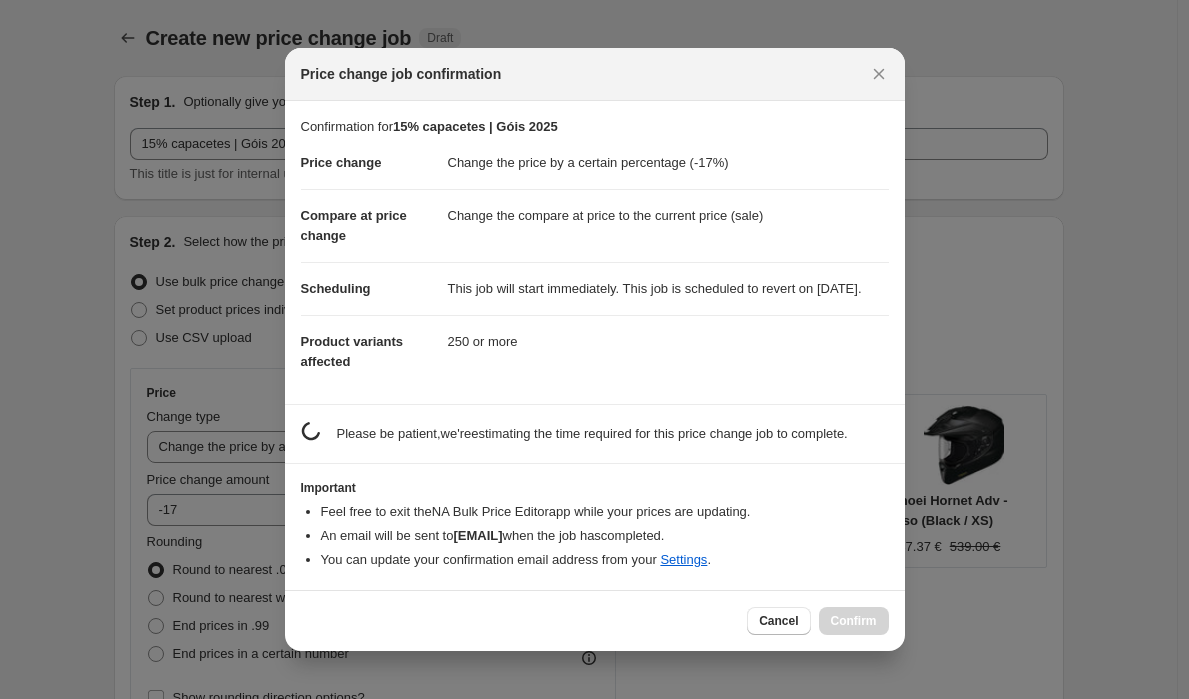 scroll, scrollTop: 0, scrollLeft: 0, axis: both 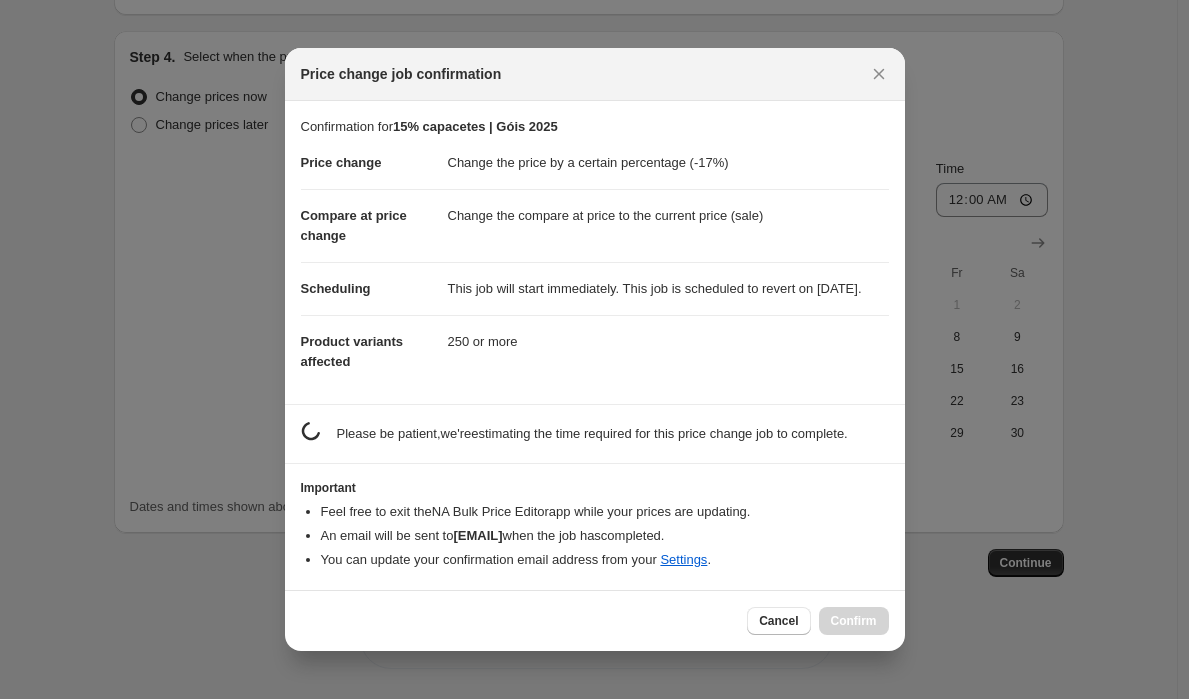drag, startPoint x: 880, startPoint y: 62, endPoint x: 739, endPoint y: 95, distance: 144.81023 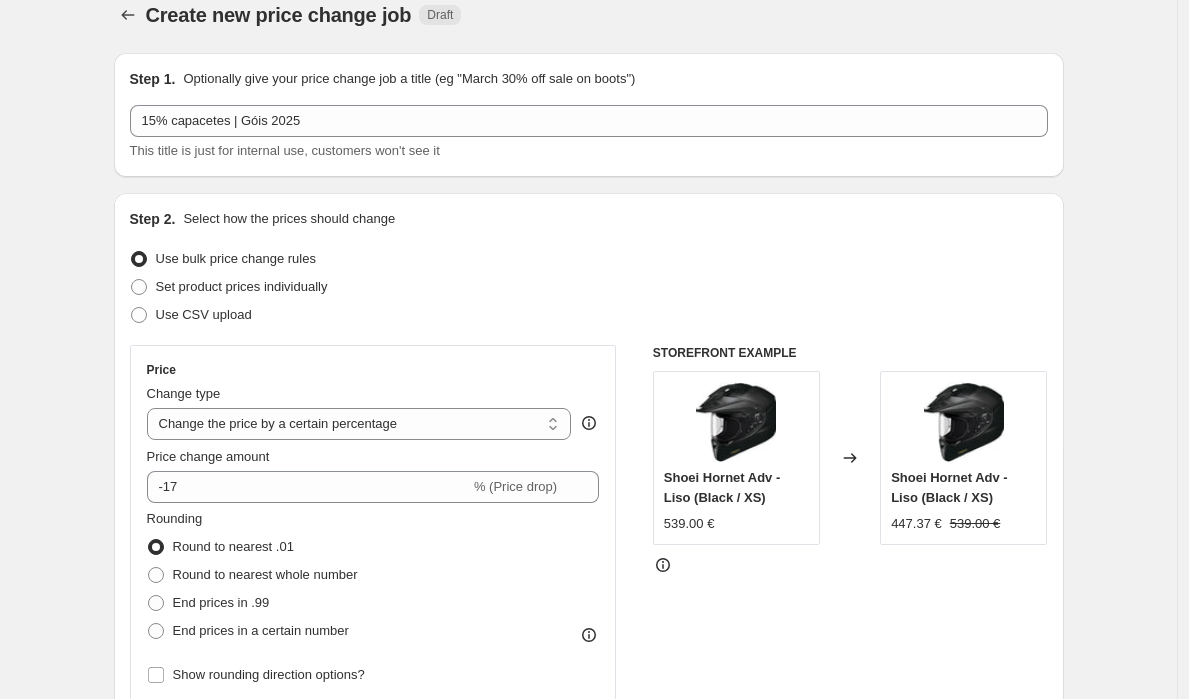 scroll, scrollTop: 0, scrollLeft: 0, axis: both 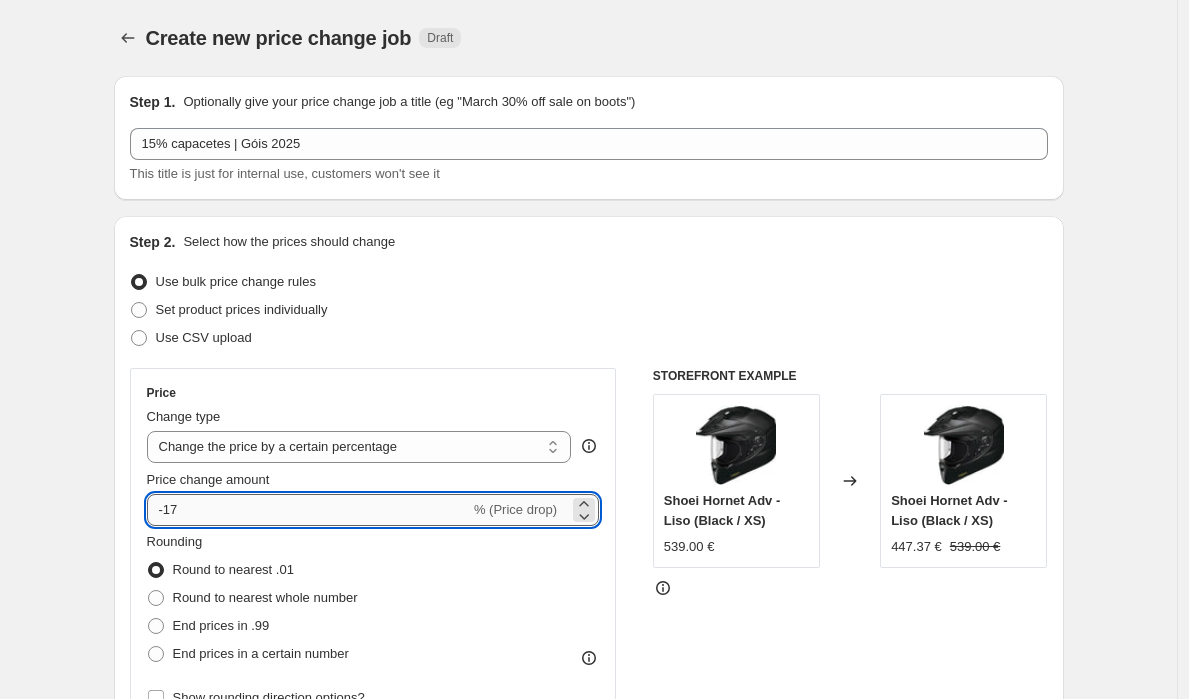 drag, startPoint x: 212, startPoint y: 508, endPoint x: 175, endPoint y: 510, distance: 37.054016 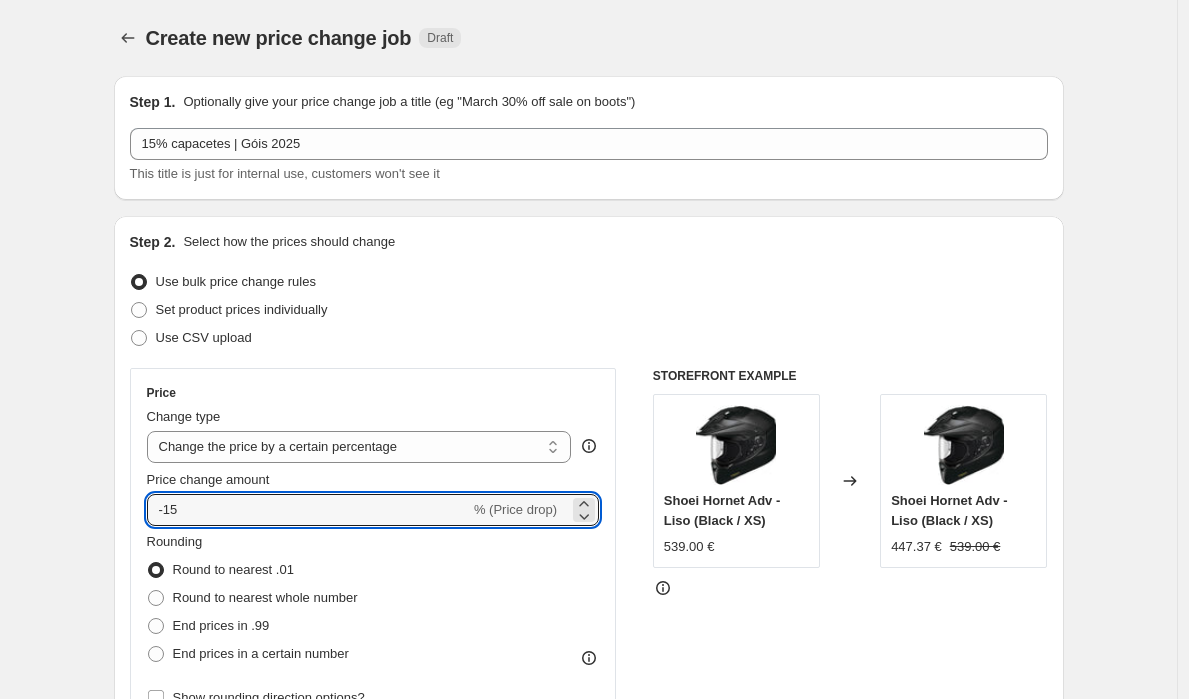 type on "-15" 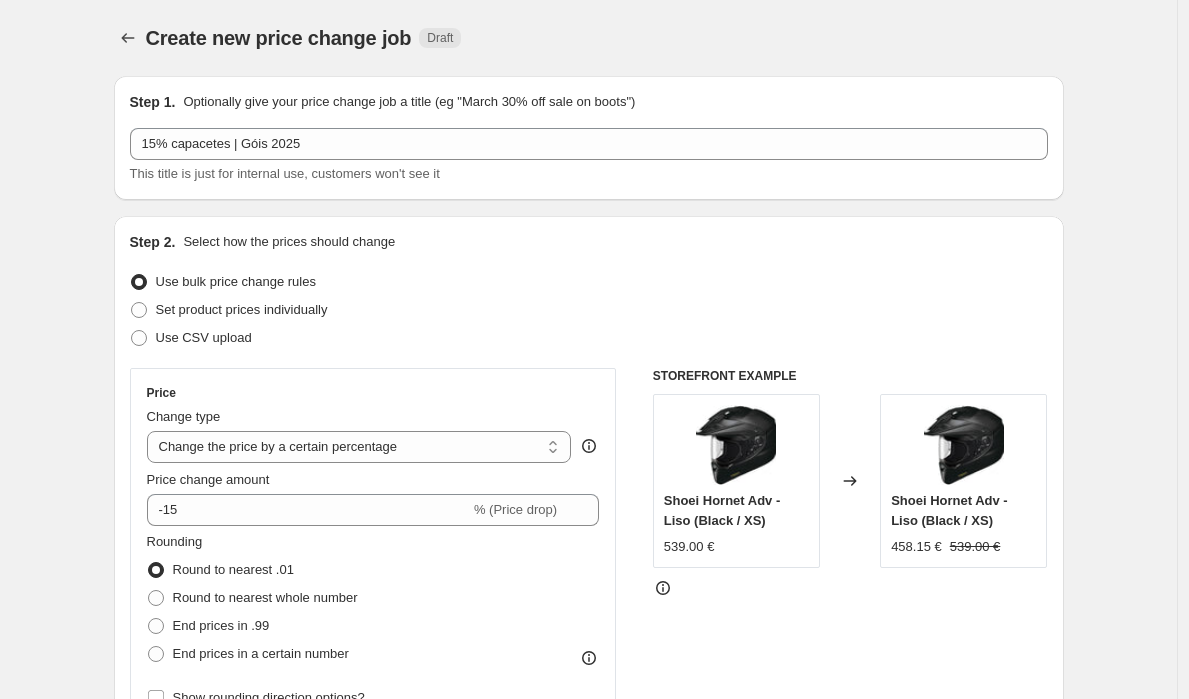 click on "Create new price change job. This page is ready Create new price change job Draft Step 1. Optionally give your price change job a title (eg "March 30% off sale on boots") 15% capacetes | Góis 2025 This title is just for internal use, customers won't see it Step 2. Select how the prices should change Use bulk price change rules Set product prices individually Use CSV upload Price Change type Change the price to a certain amount Change the price by a certain amount Change the price by a certain percentage Change the price to the current compare at price (price before sale) Change the price by a certain amount relative to the compare at price Change the price by a certain percentage relative to the compare at price Don't change the price Change the price by a certain percentage relative to the cost per item Change price to certain cost margin Change the price by a certain percentage Price change amount -15 % (Price drop) Rounding Round to nearest .01 Round to nearest whole number End prices in .99 Change type" at bounding box center (589, 1299) 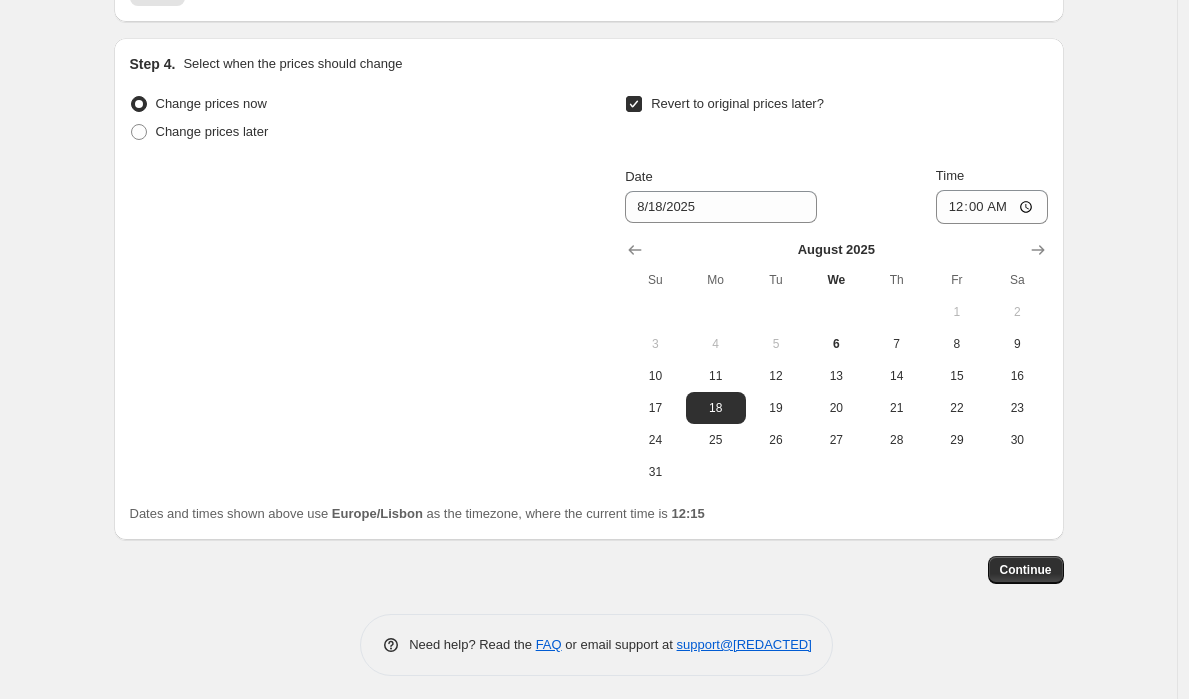 scroll, scrollTop: 1899, scrollLeft: 0, axis: vertical 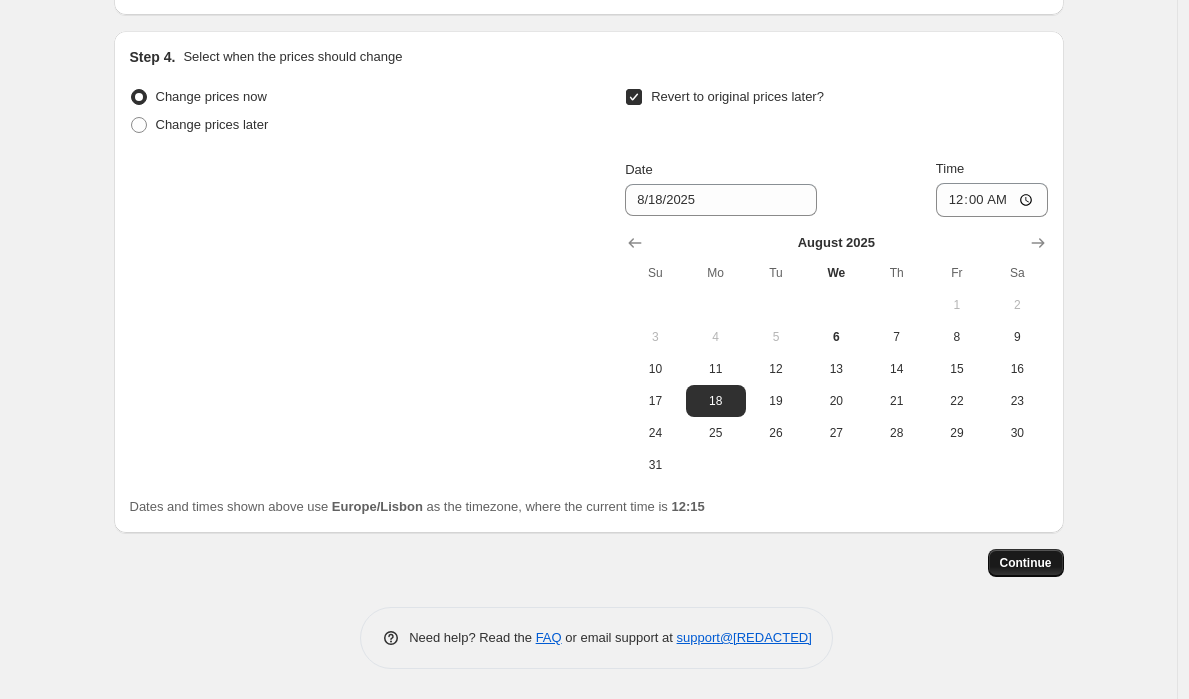 click on "Continue" at bounding box center (1026, 563) 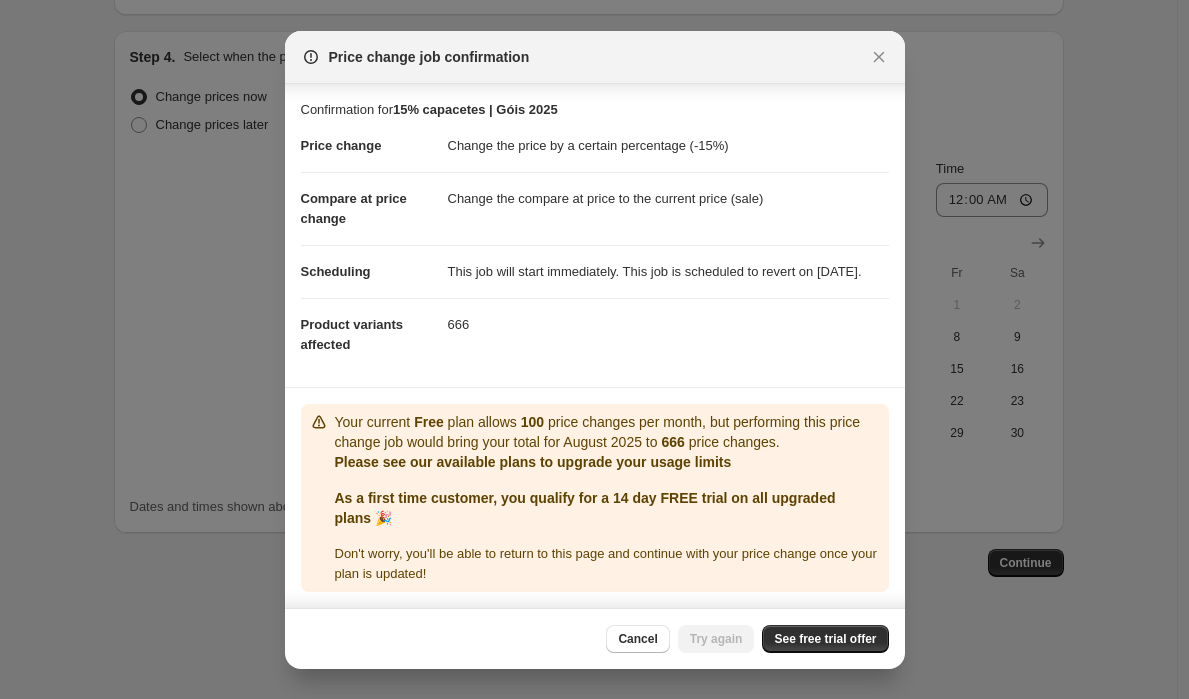 scroll, scrollTop: 19, scrollLeft: 0, axis: vertical 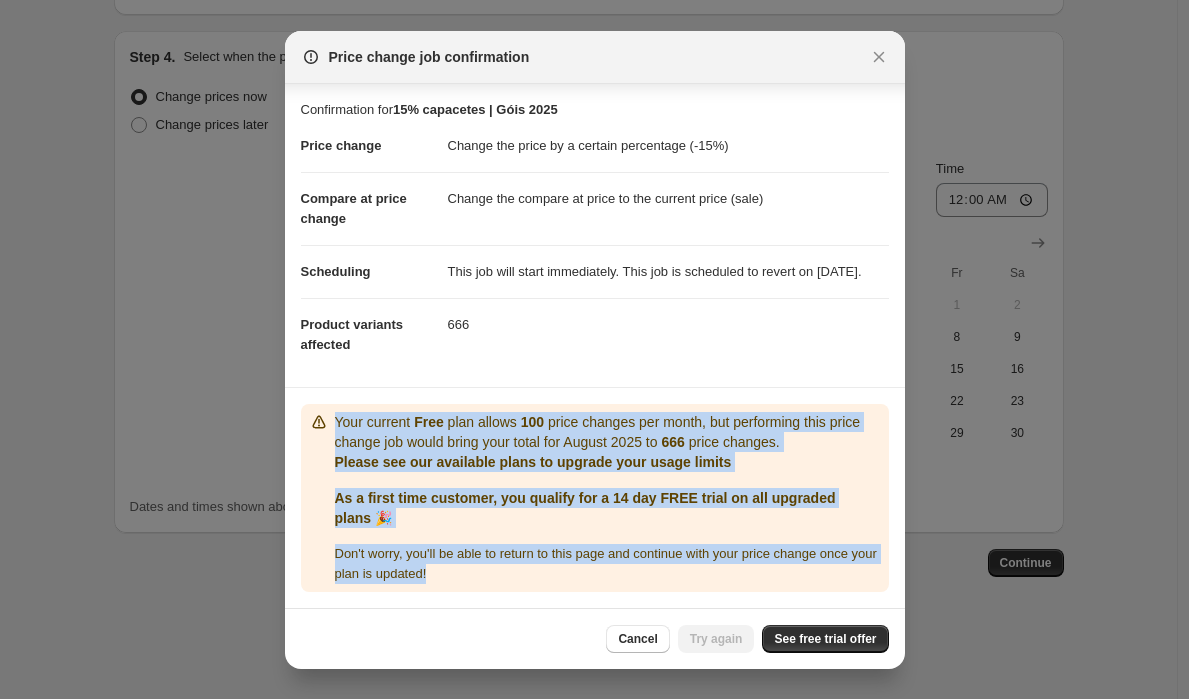 drag, startPoint x: 543, startPoint y: 576, endPoint x: 334, endPoint y: 428, distance: 256.09567 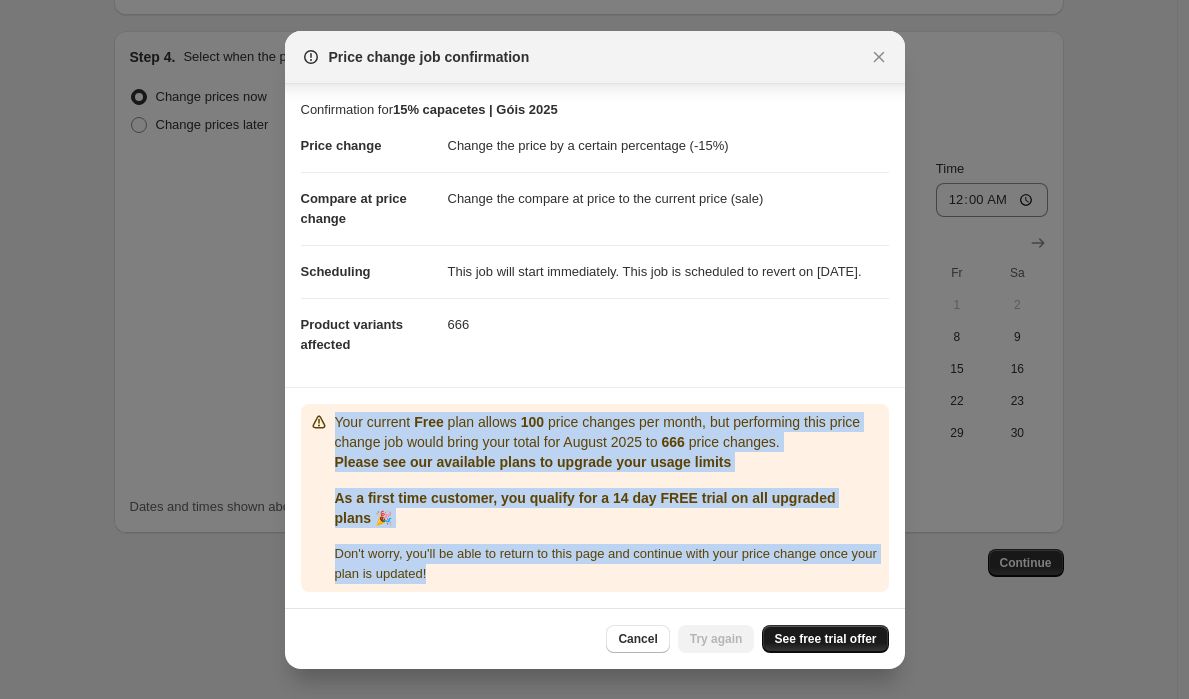 click on "See free trial offer" at bounding box center [825, 639] 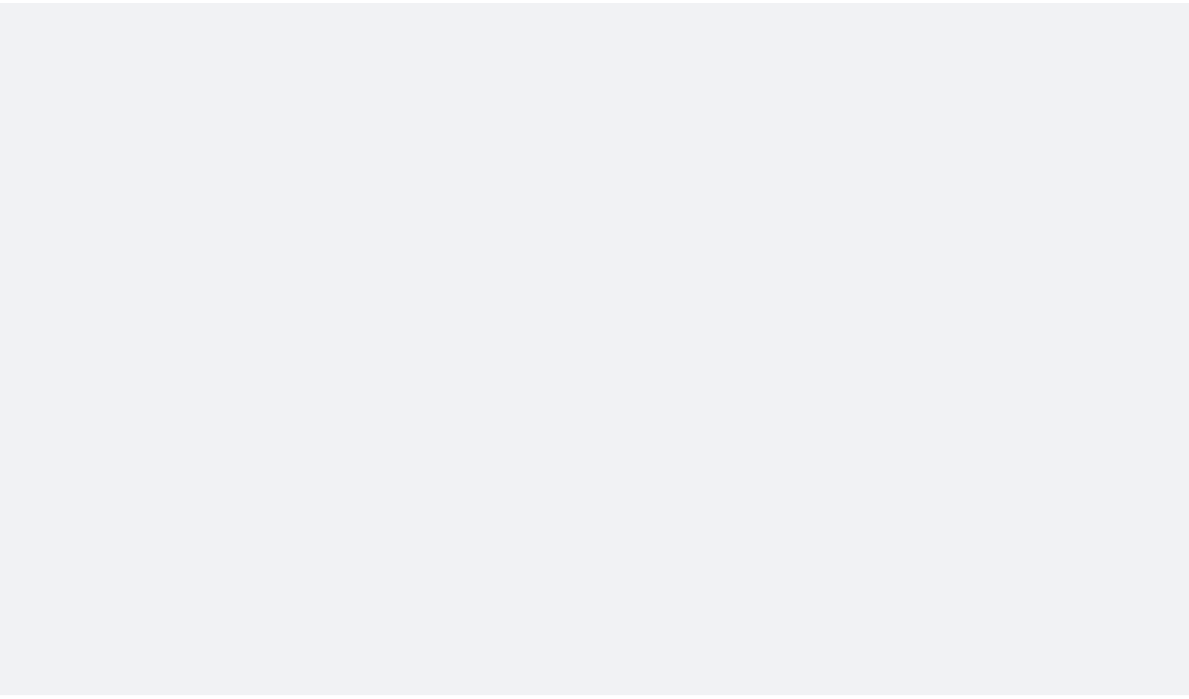 scroll, scrollTop: 0, scrollLeft: 0, axis: both 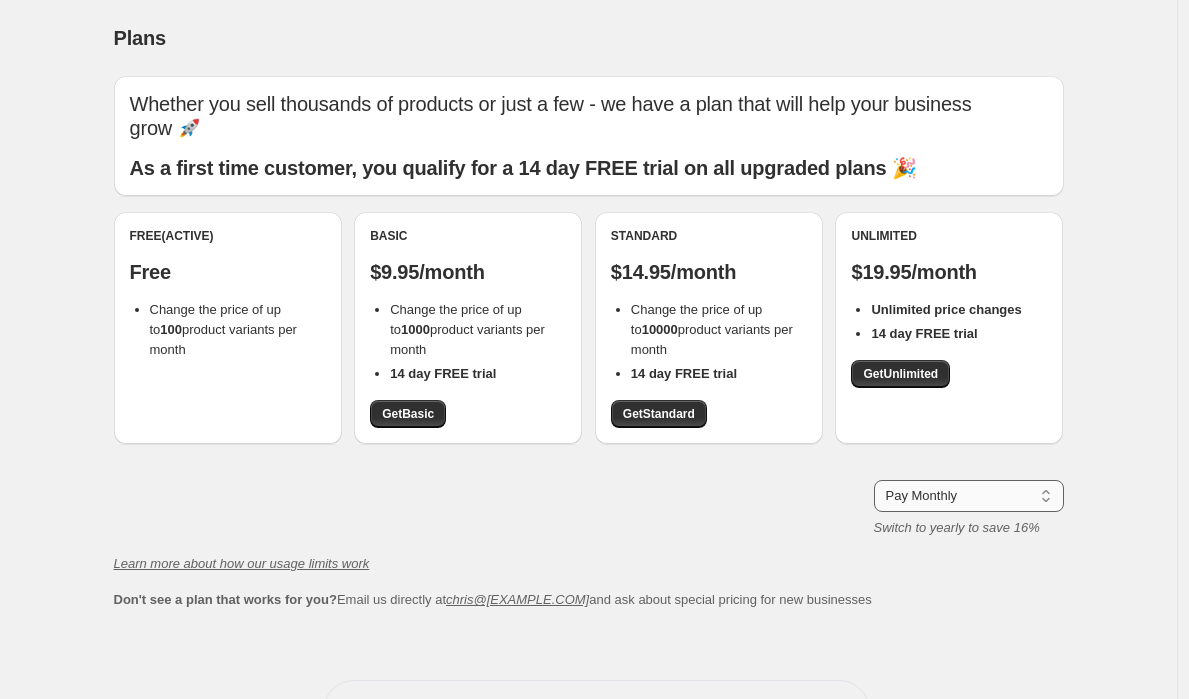 click on "Pay Monthly Pay Yearly (Save 16%)" at bounding box center (969, 496) 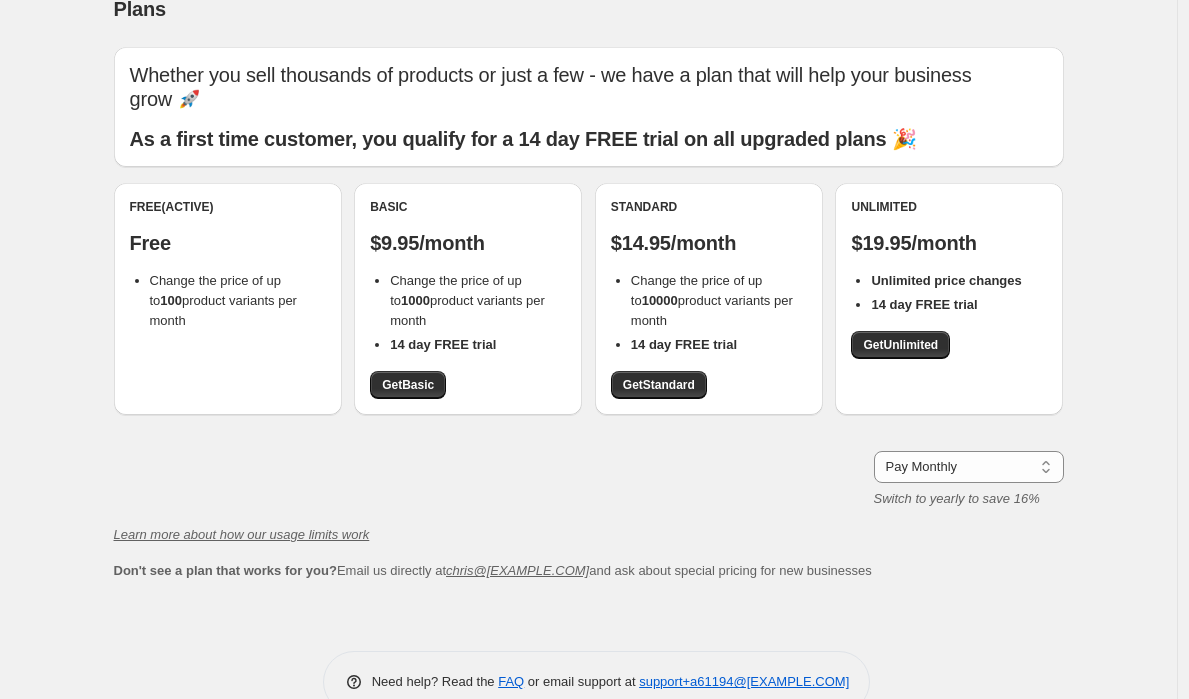 scroll, scrollTop: 0, scrollLeft: 0, axis: both 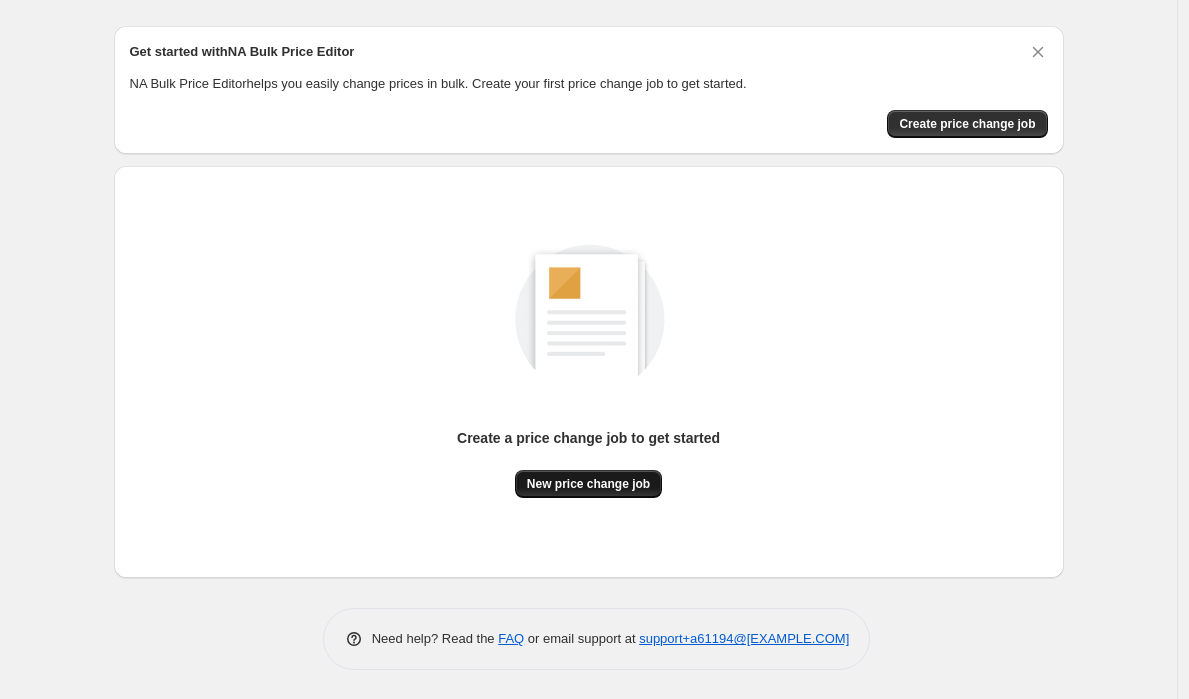 click on "New price change job" at bounding box center [588, 484] 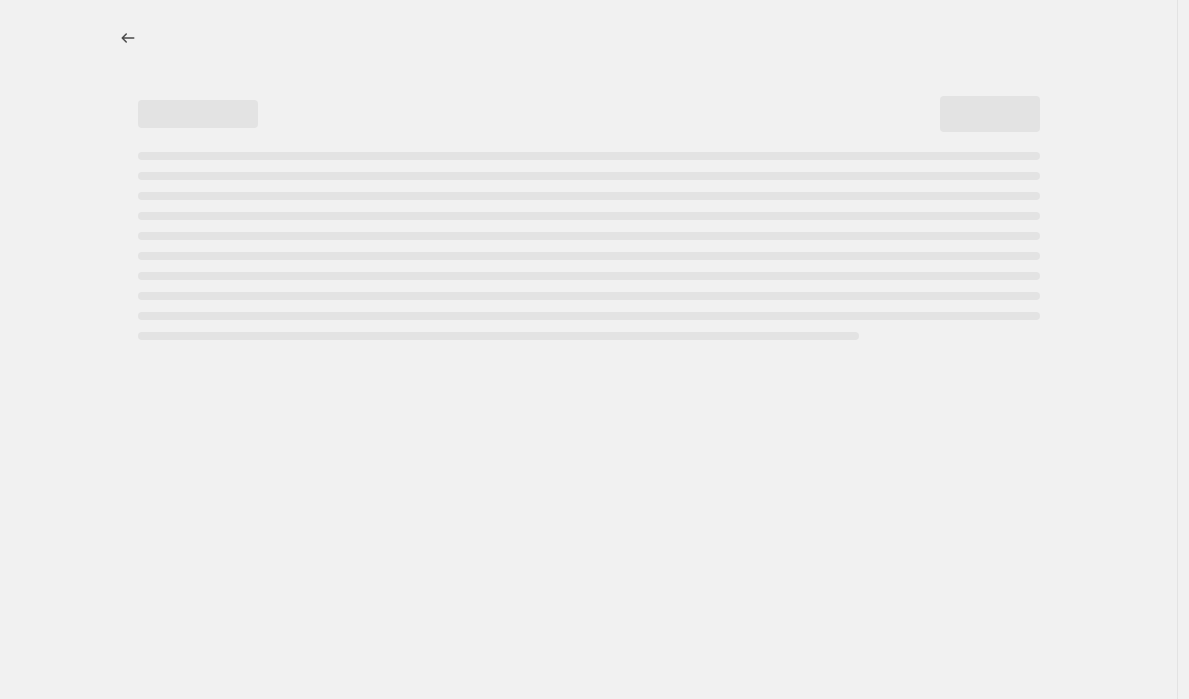 select on "percentage" 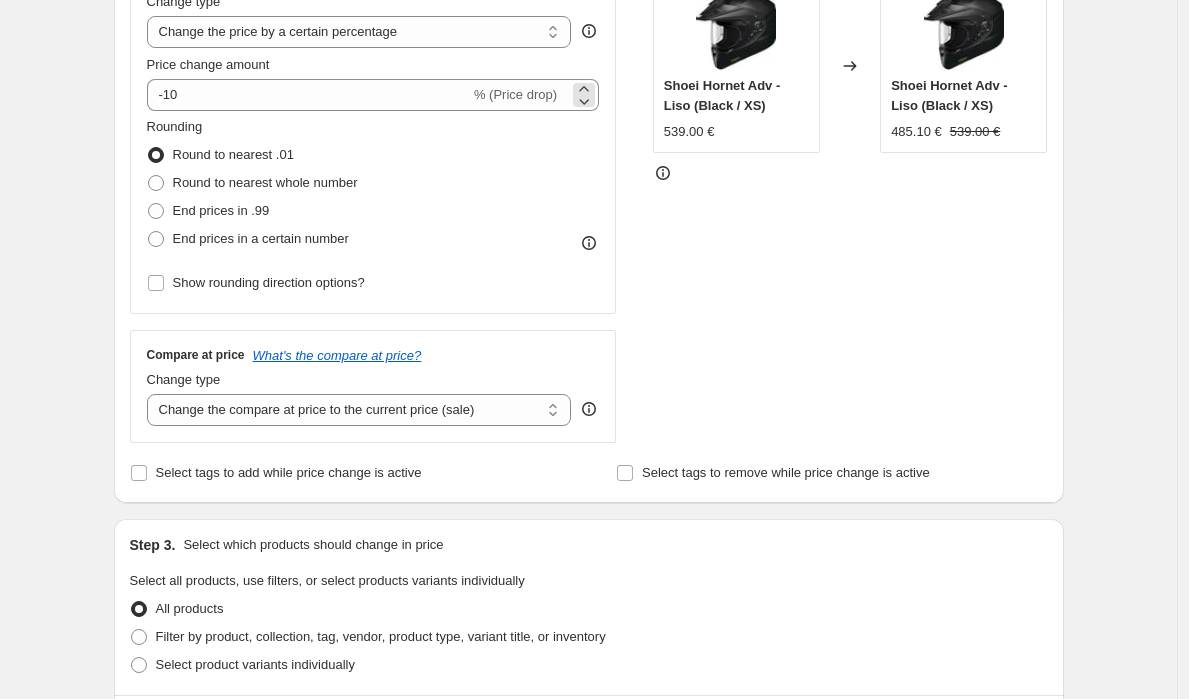 scroll, scrollTop: 0, scrollLeft: 0, axis: both 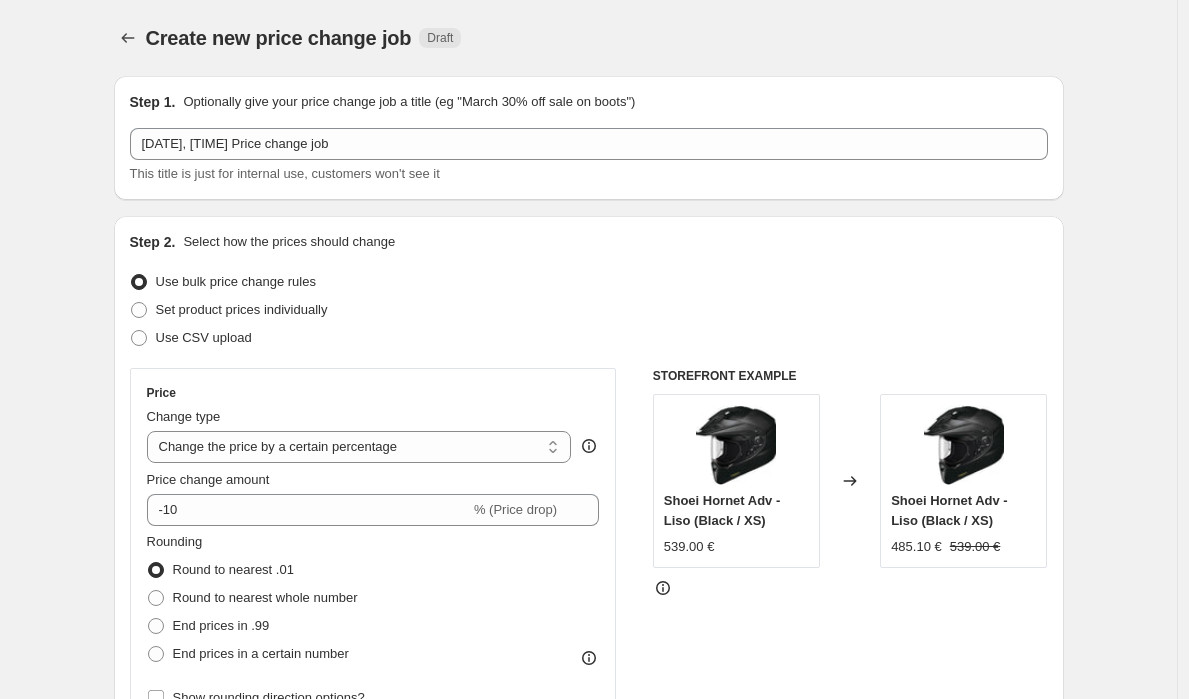 click on "Set product prices individually" at bounding box center [589, 310] 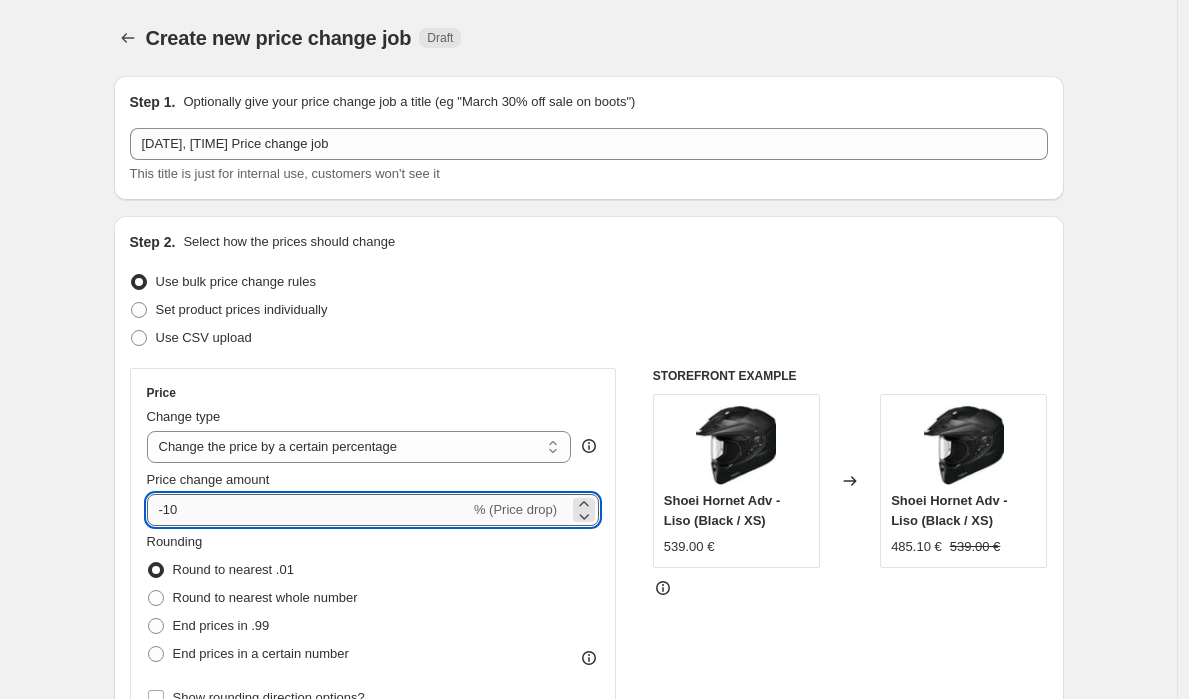 drag, startPoint x: 172, startPoint y: 512, endPoint x: 187, endPoint y: 516, distance: 15.524175 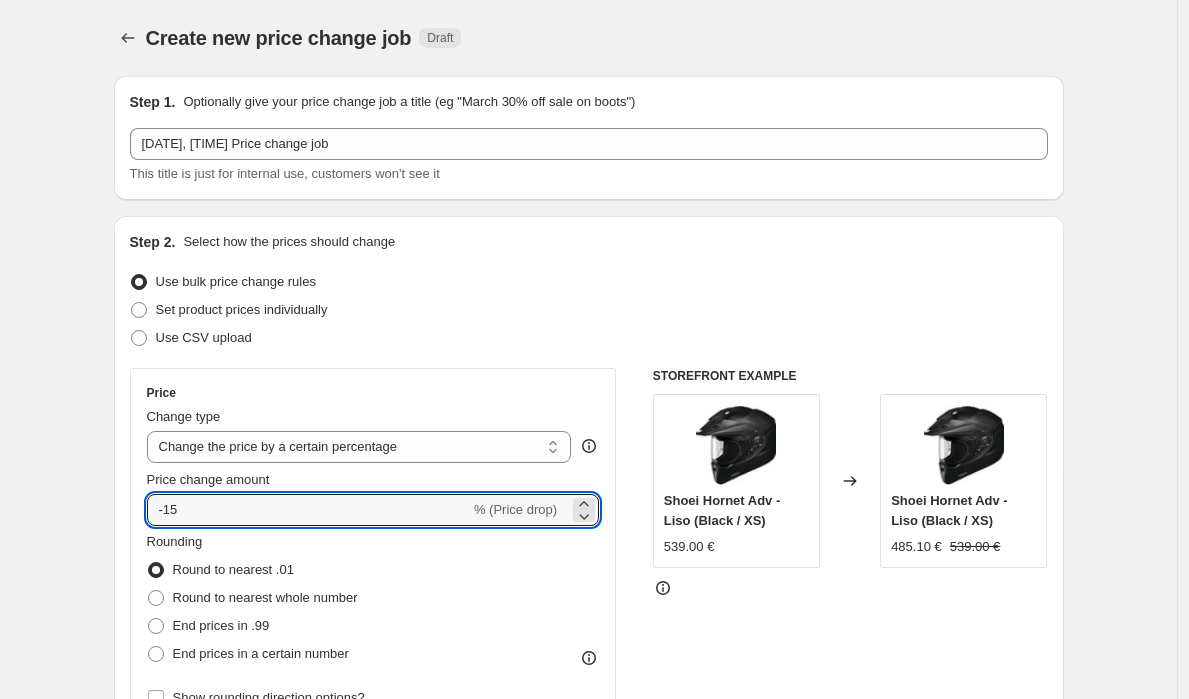 type on "-15" 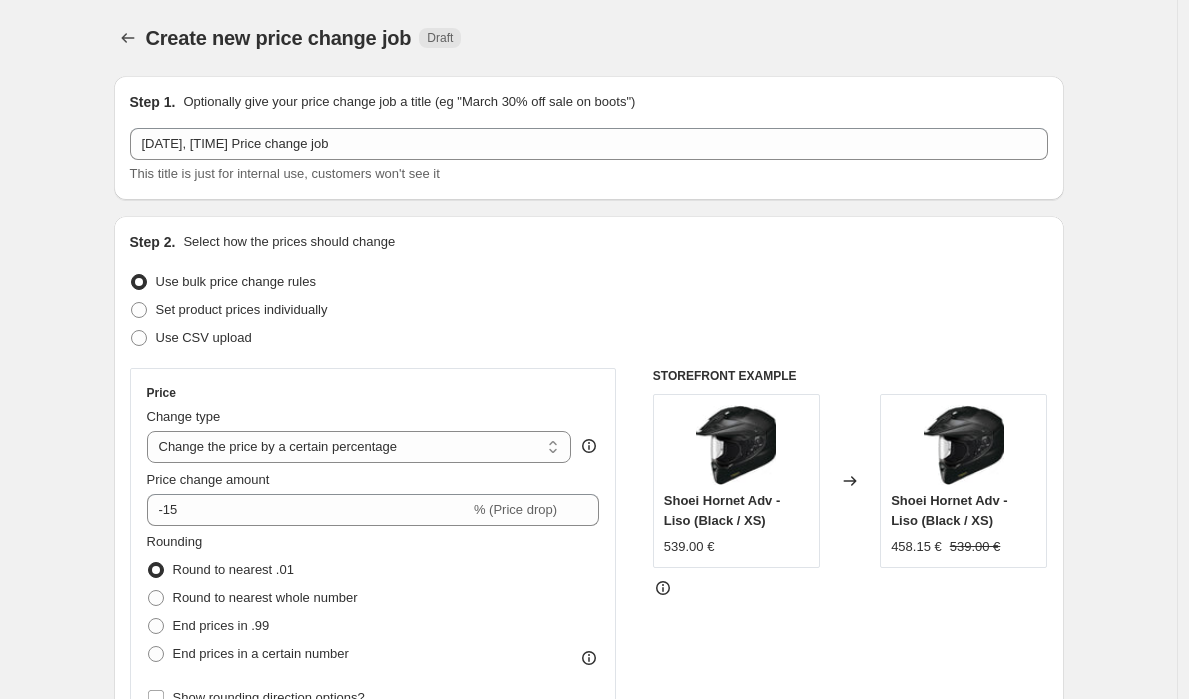 click on "Step 2. Select how the prices should change Use bulk price change rules Set product prices individually Use CSV upload Price Change type Change the price to a certain amount Change the price by a certain amount Change the price by a certain percentage Change the price to the current compare at price (price before sale) Change the price by a certain amount relative to the compare at price Change the price by a certain percentage relative to the compare at price Don't change the price Change the price by a certain percentage relative to the cost per item Change price to certain cost margin Change the price by a certain percentage Price change amount -15 % (Price drop) Rounding Round to nearest .01 Round to nearest whole number End prices in .99 End prices in a certain number Show rounding direction options? Compare at price What's the compare at price? Change type Change the compare at price to the current price (sale) Change the compare at price to a certain amount Don't change the compare at price 539.00 €" at bounding box center (589, 567) 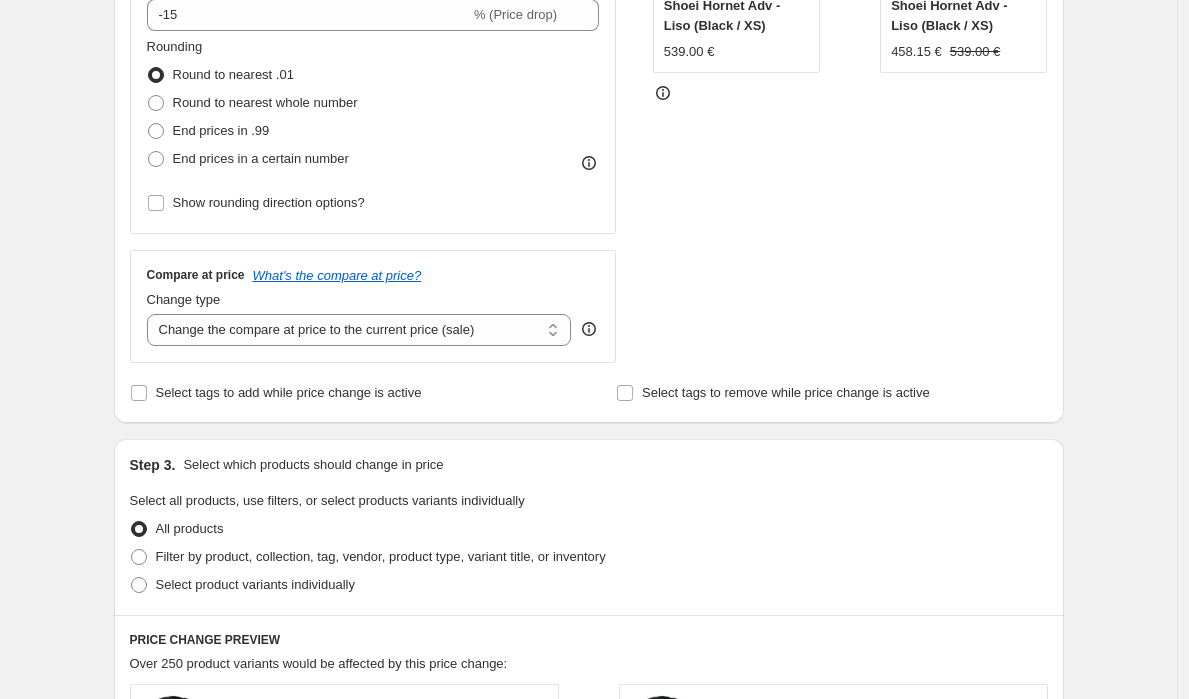 scroll, scrollTop: 528, scrollLeft: 0, axis: vertical 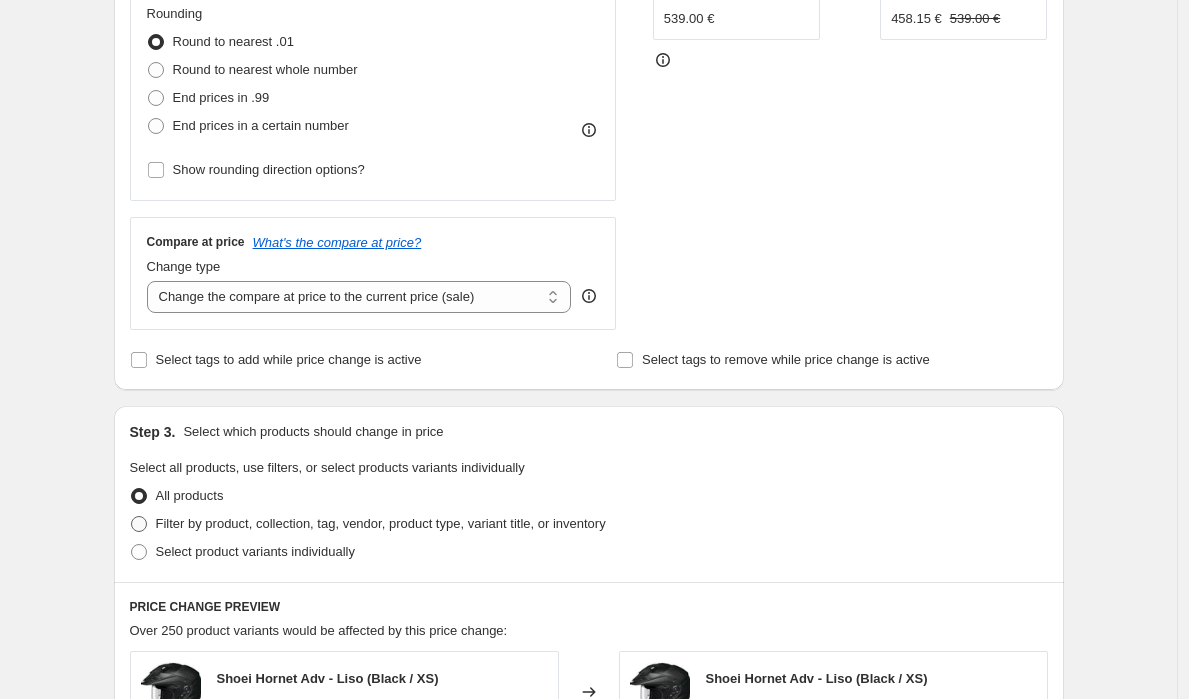 click on "Filter by product, collection, tag, vendor, product type, variant title, or inventory" at bounding box center (381, 523) 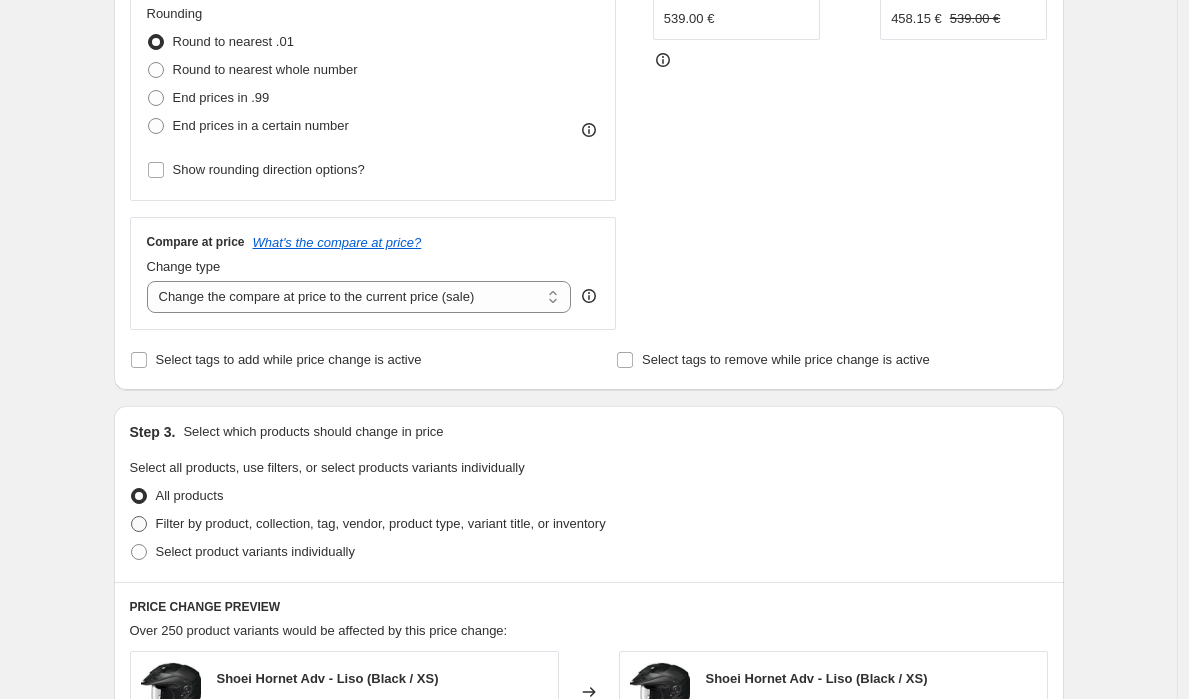 radio on "true" 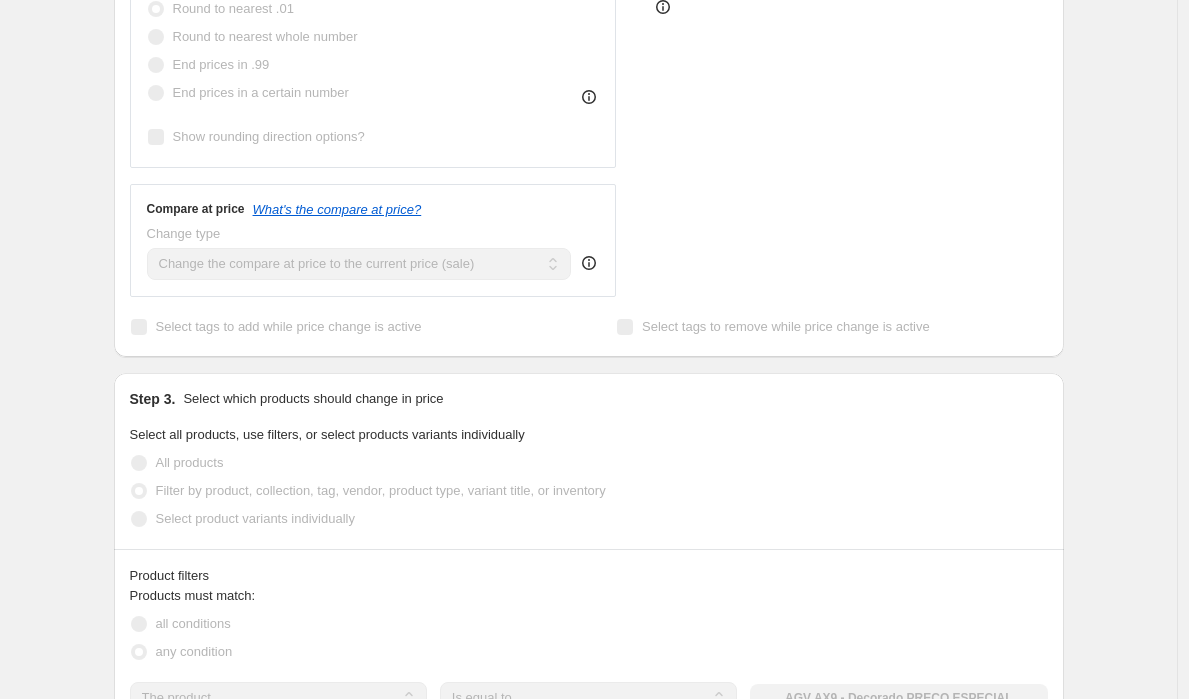 scroll, scrollTop: 826, scrollLeft: 0, axis: vertical 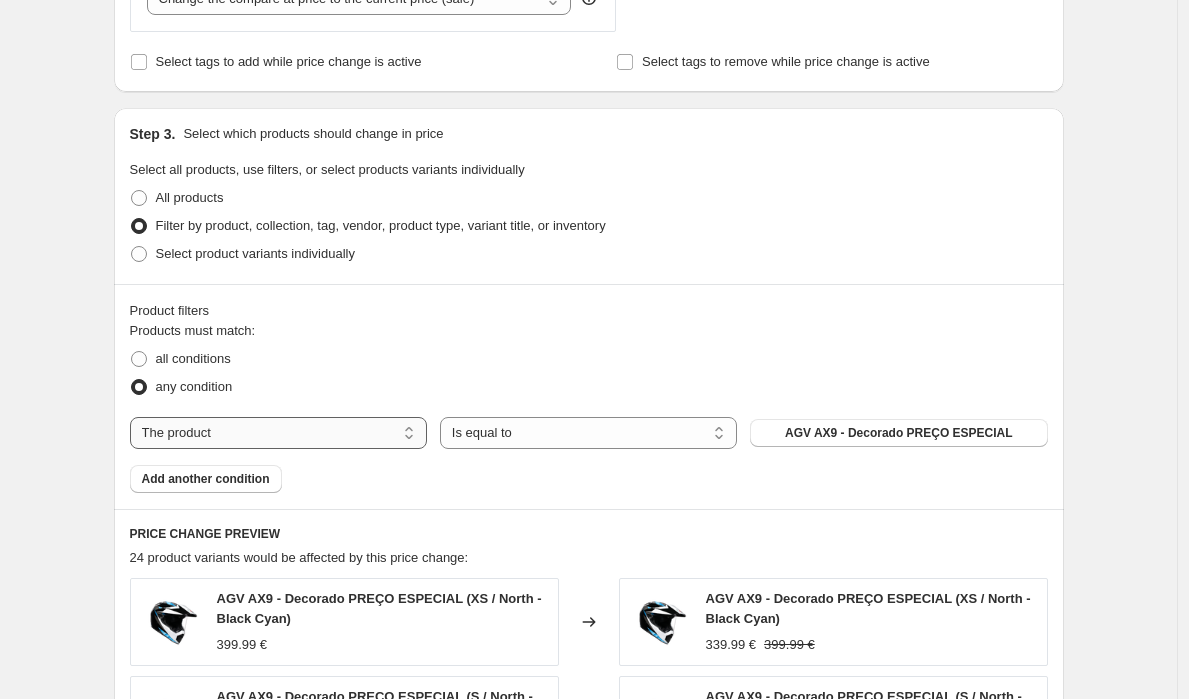 click on "The product The product's collection The product's tag The product's vendor The product's type The product's status The variant's title Inventory quantity" at bounding box center (278, 433) 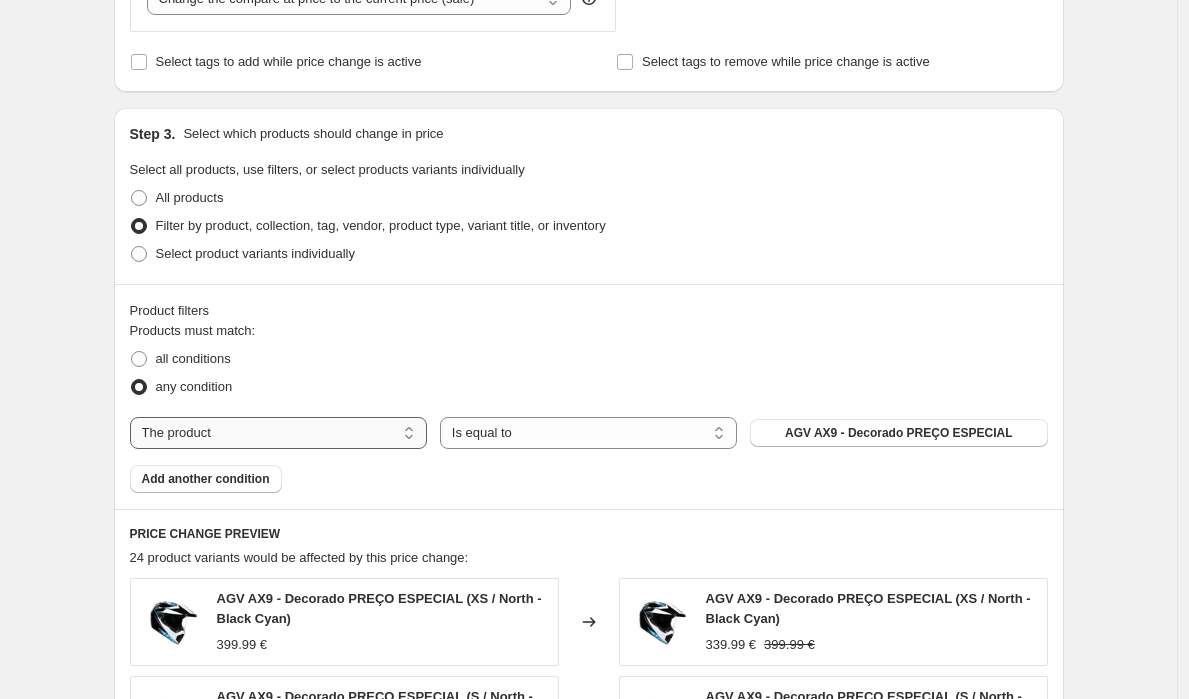 select on "collection" 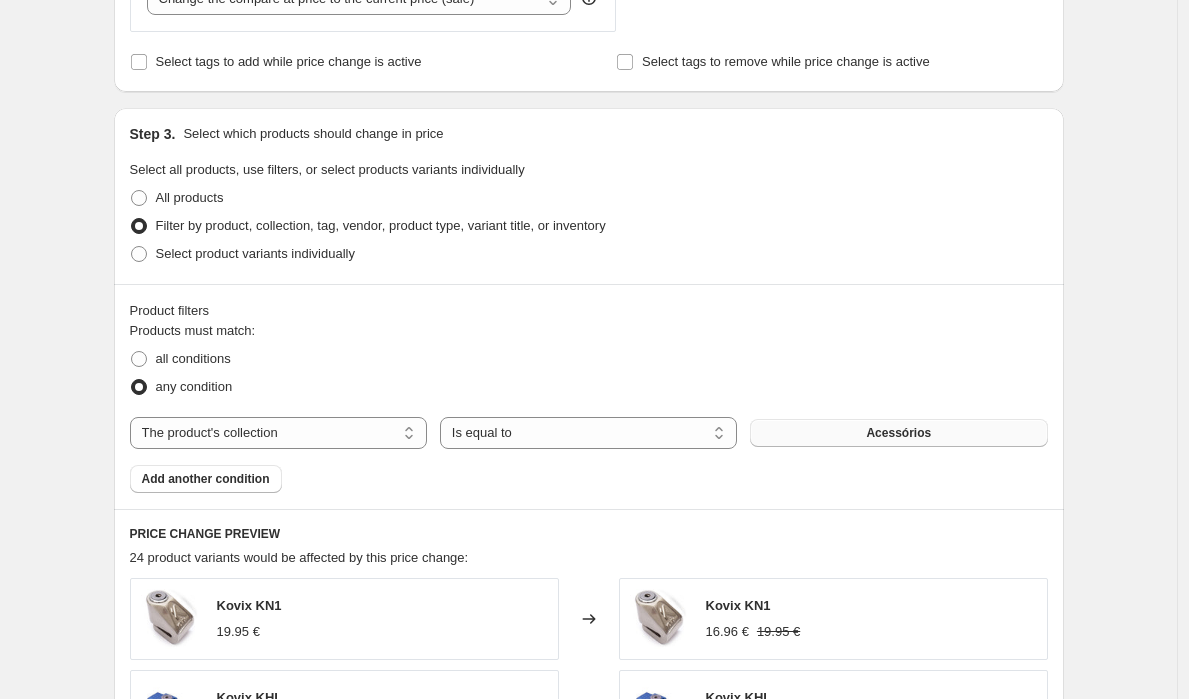 click on "Acessórios" at bounding box center [898, 433] 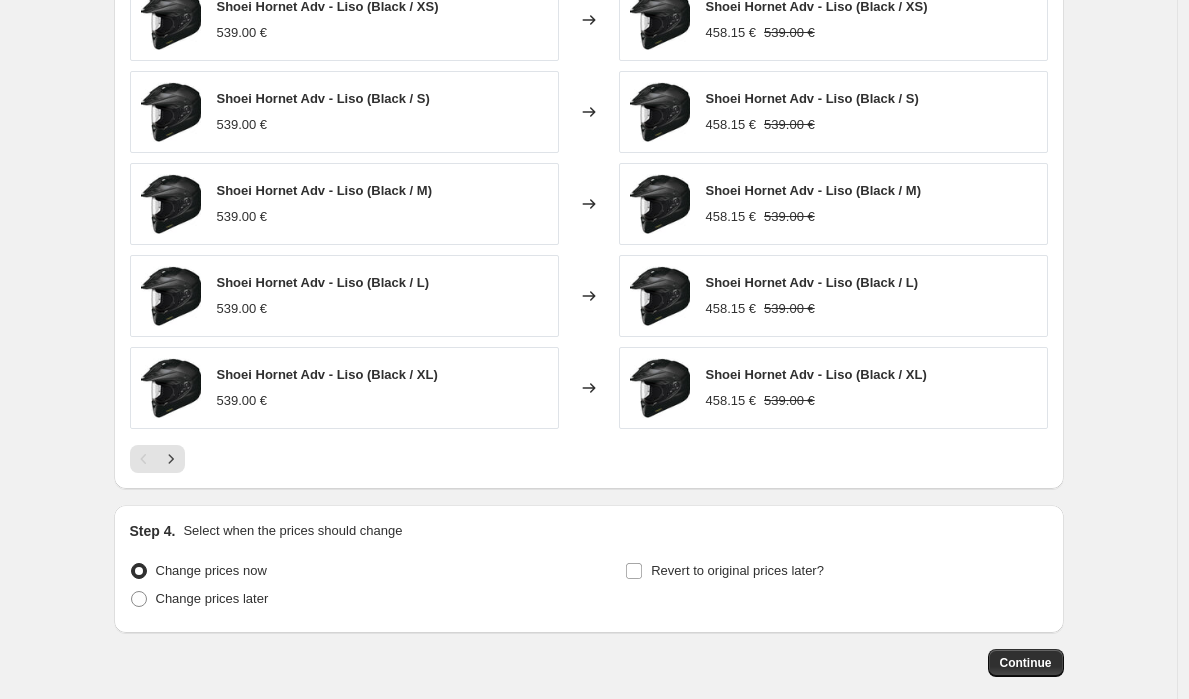 scroll, scrollTop: 1455, scrollLeft: 0, axis: vertical 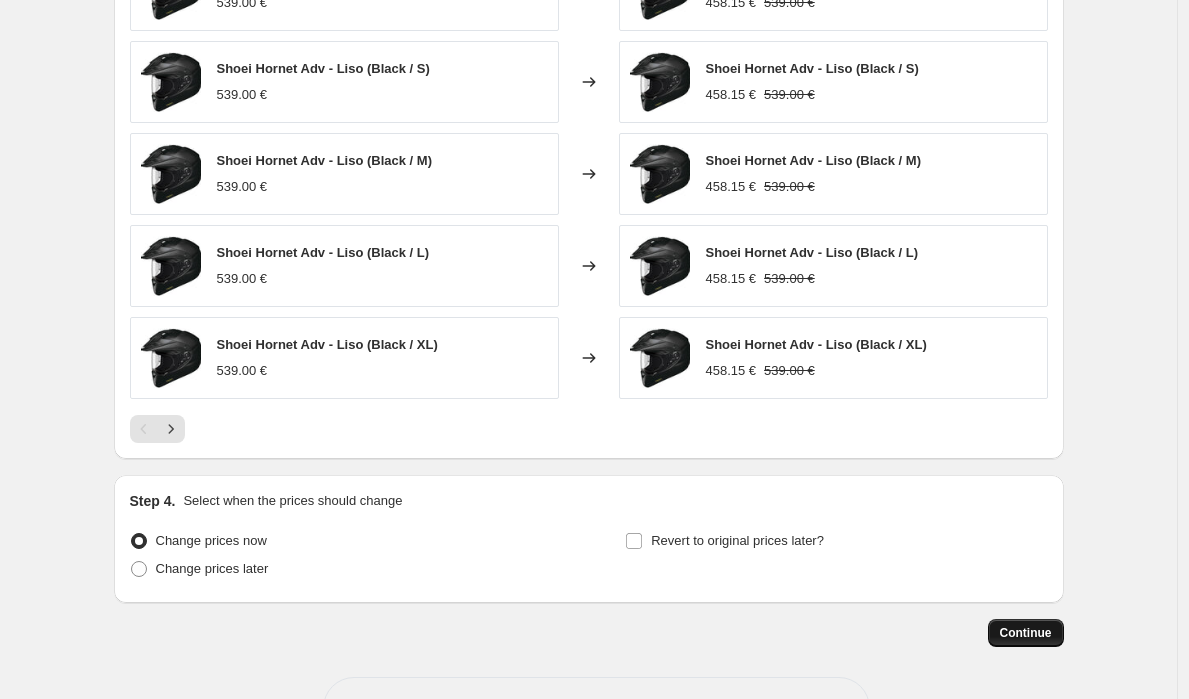 click on "Continue" at bounding box center [1026, 633] 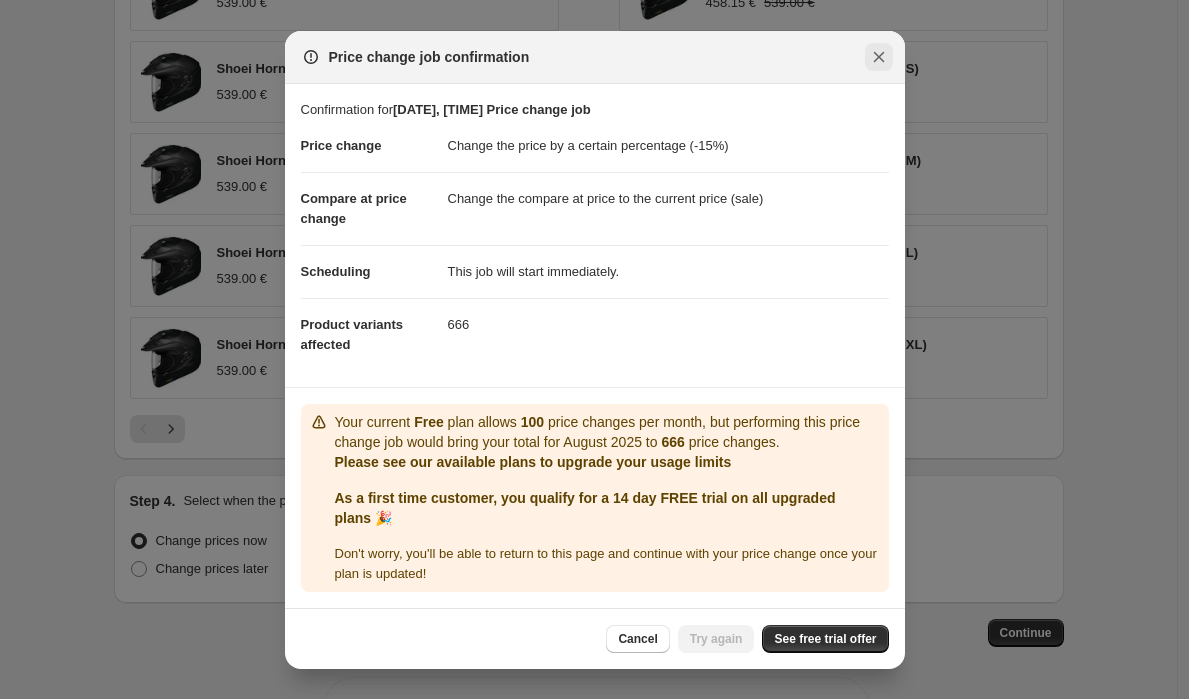 click 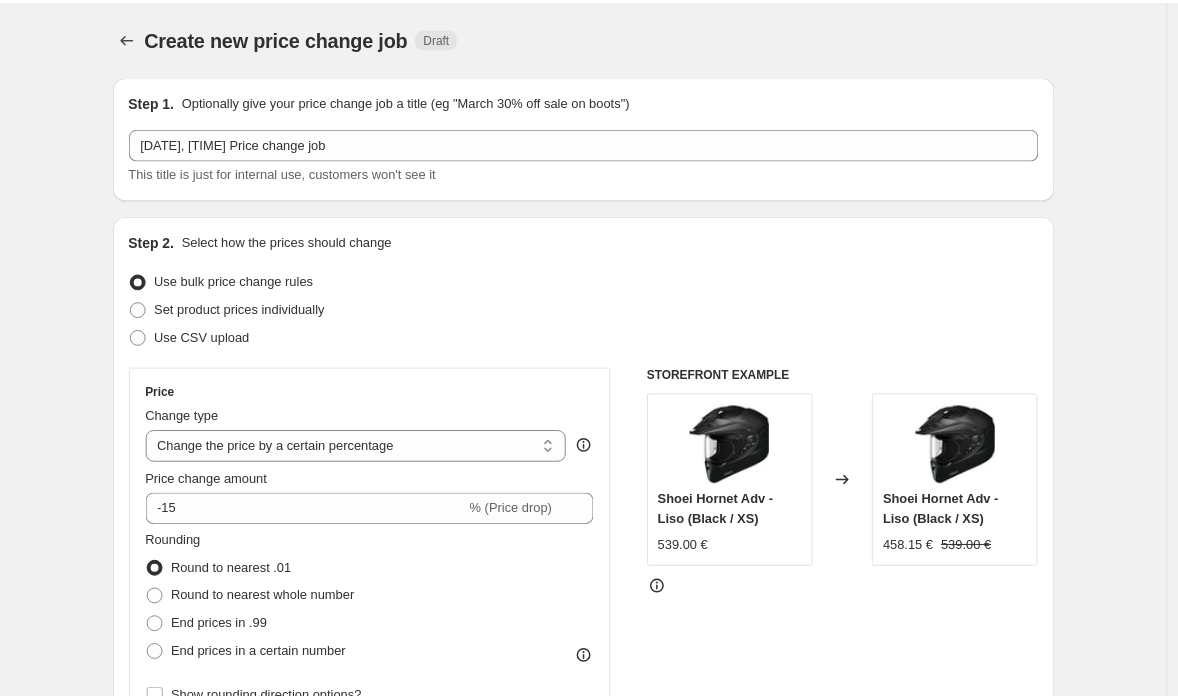 scroll, scrollTop: 1455, scrollLeft: 0, axis: vertical 